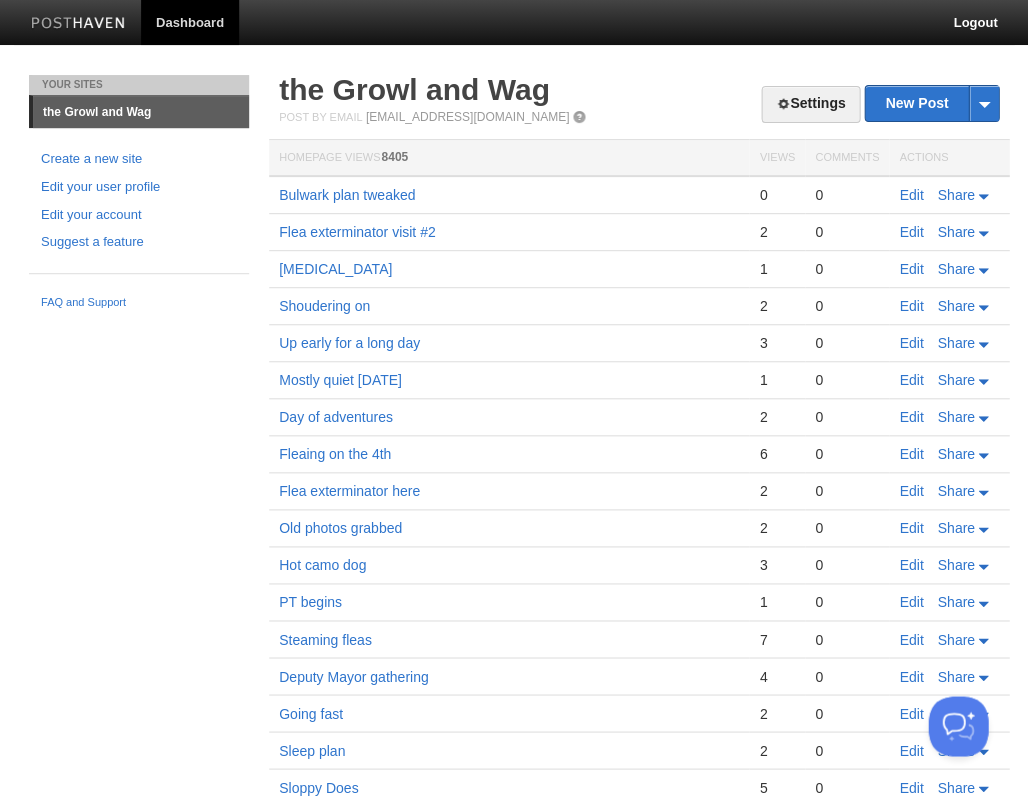 scroll, scrollTop: 0, scrollLeft: 0, axis: both 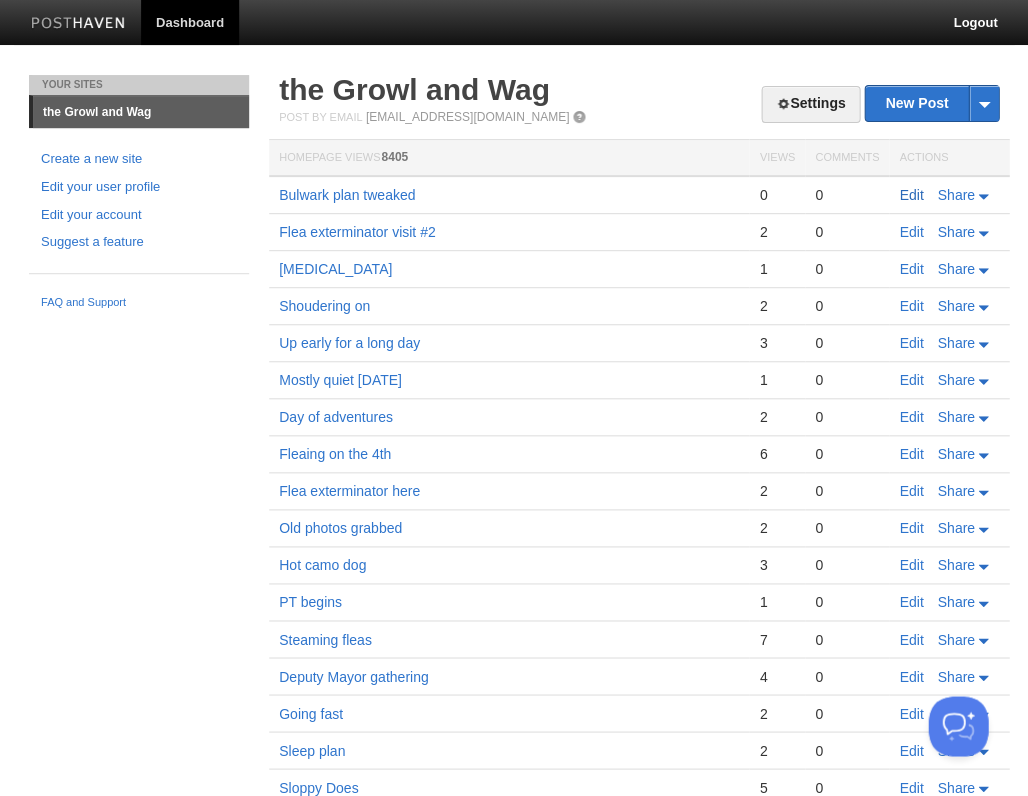 click on "Edit" at bounding box center [911, 195] 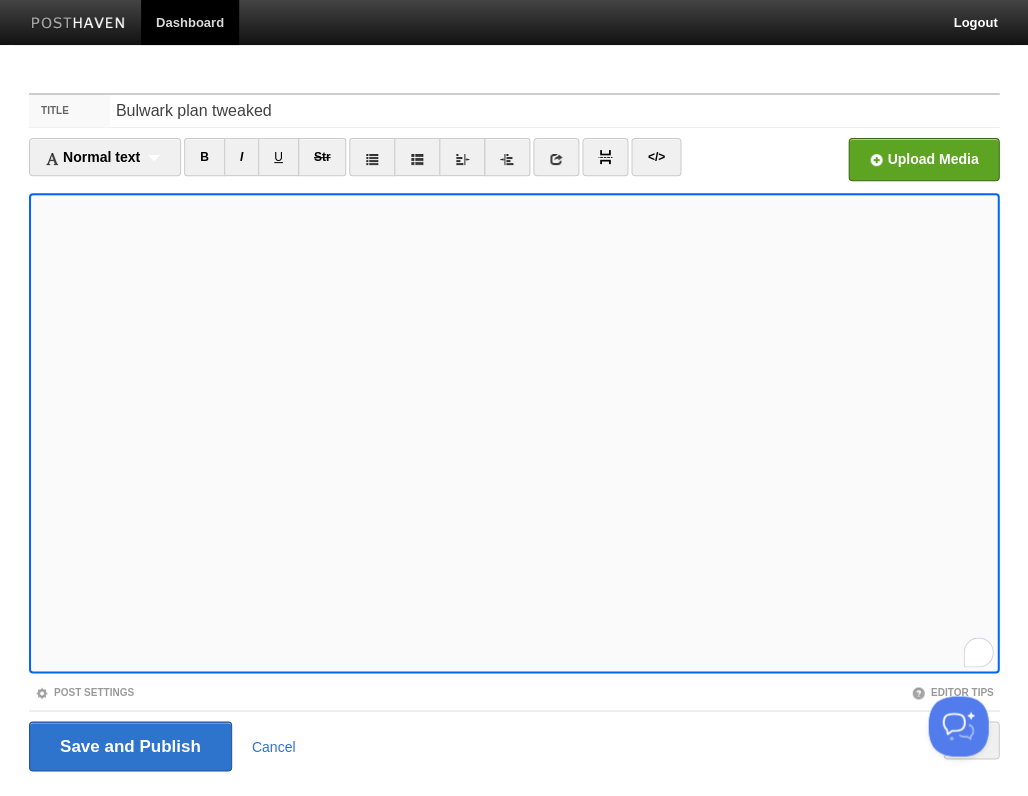 scroll, scrollTop: 568, scrollLeft: 0, axis: vertical 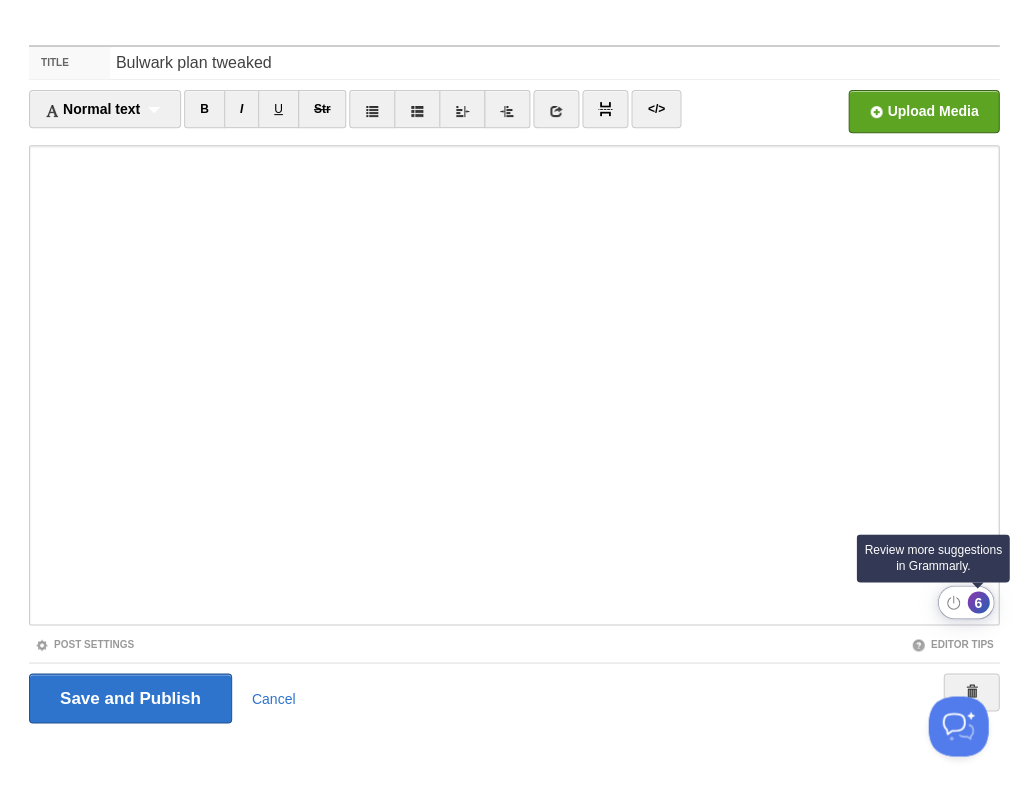 click on "6" 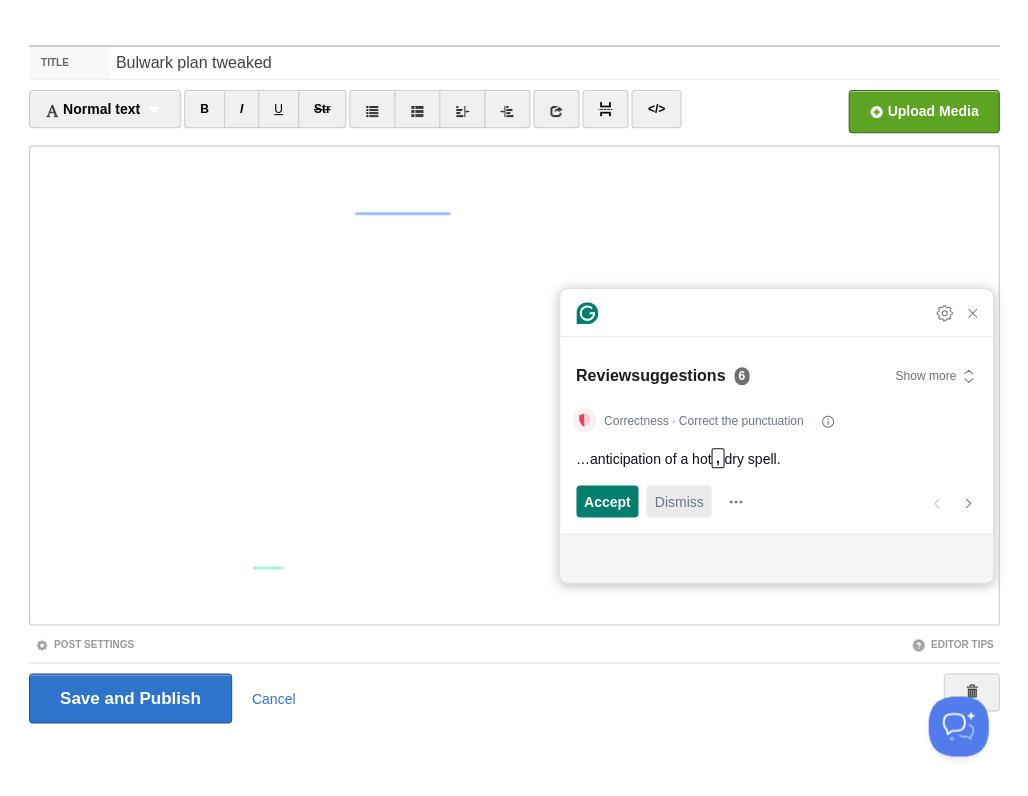 click on "Dismiss" at bounding box center [678, 501] 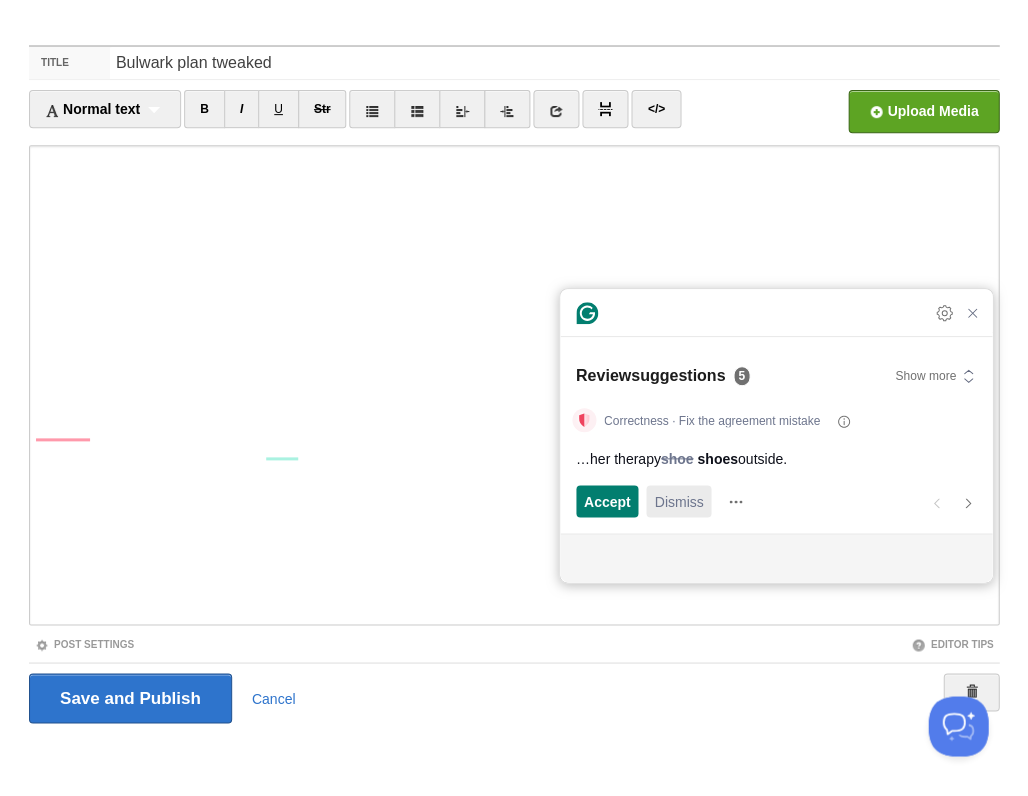 click on "Dismiss" at bounding box center (678, 501) 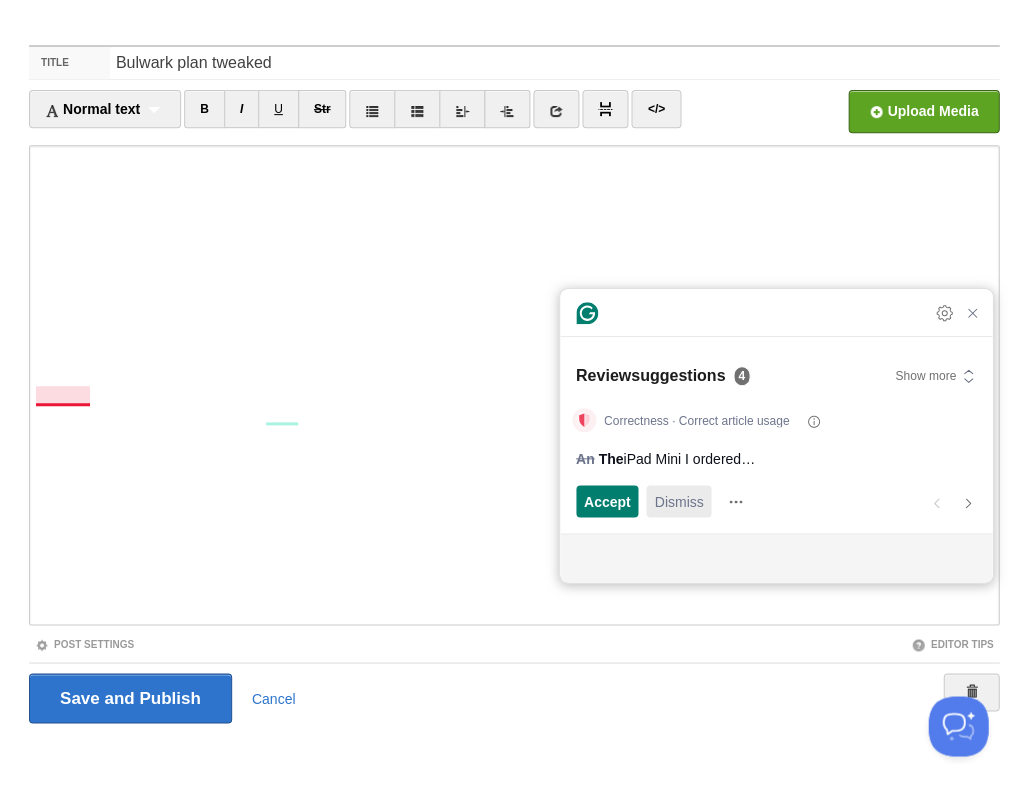 click on "Dismiss" at bounding box center (678, 501) 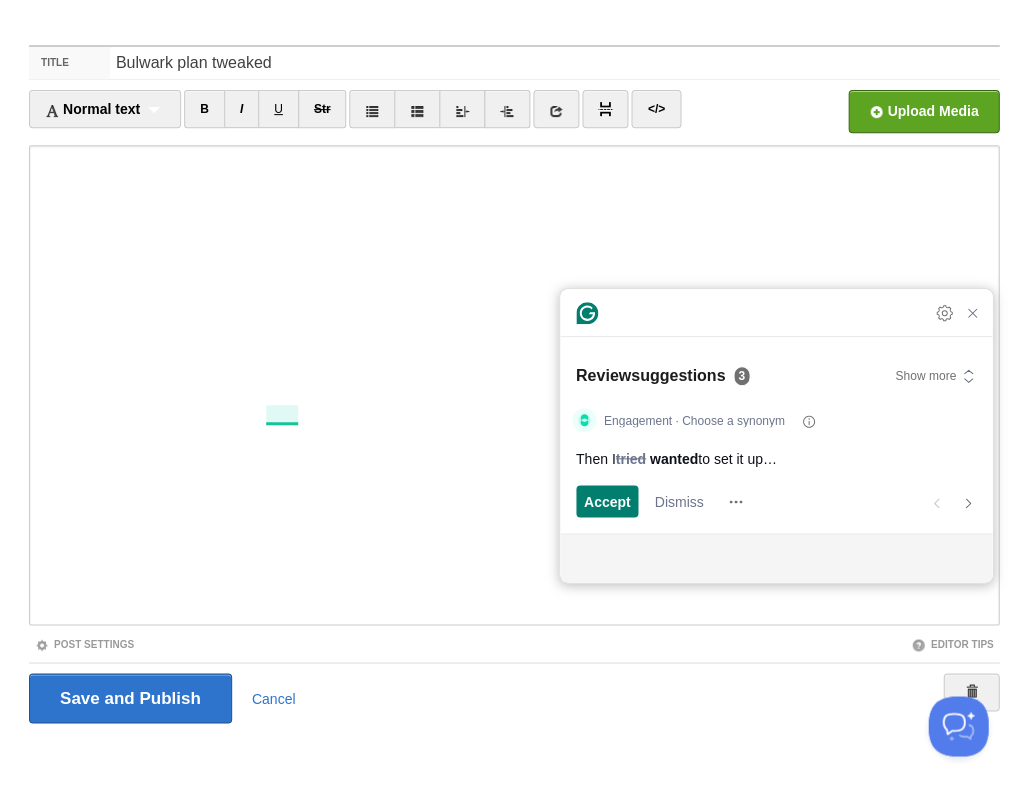 scroll, scrollTop: 80, scrollLeft: 0, axis: vertical 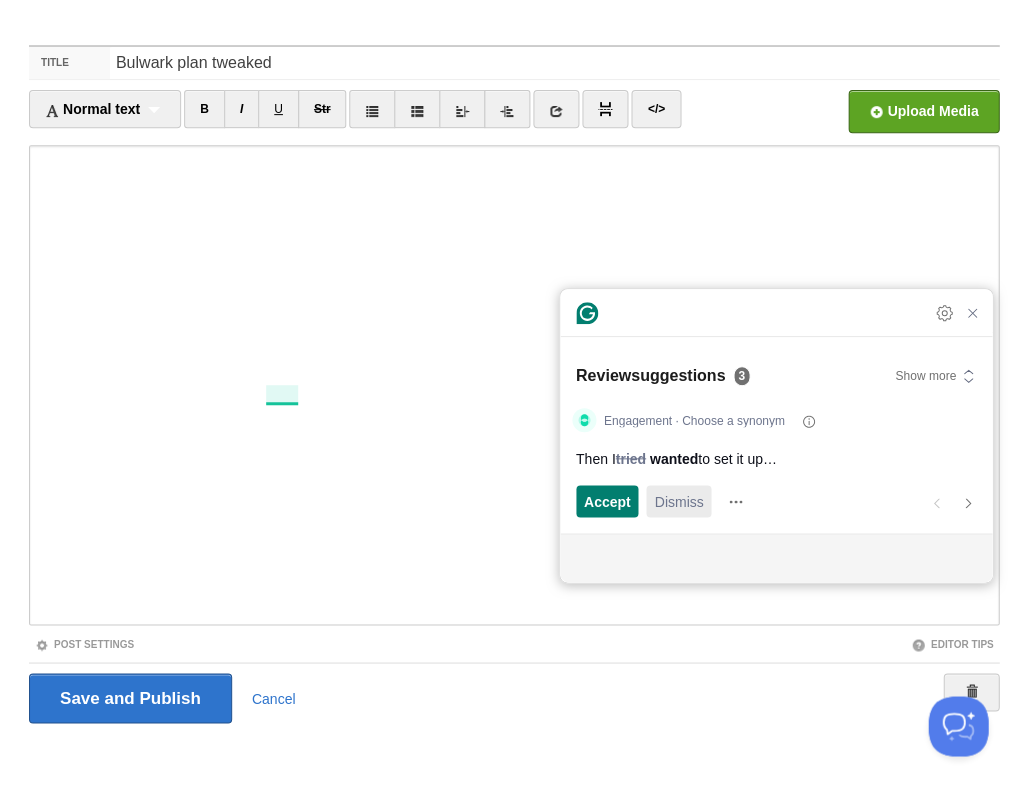click on "Dismiss" at bounding box center [678, 501] 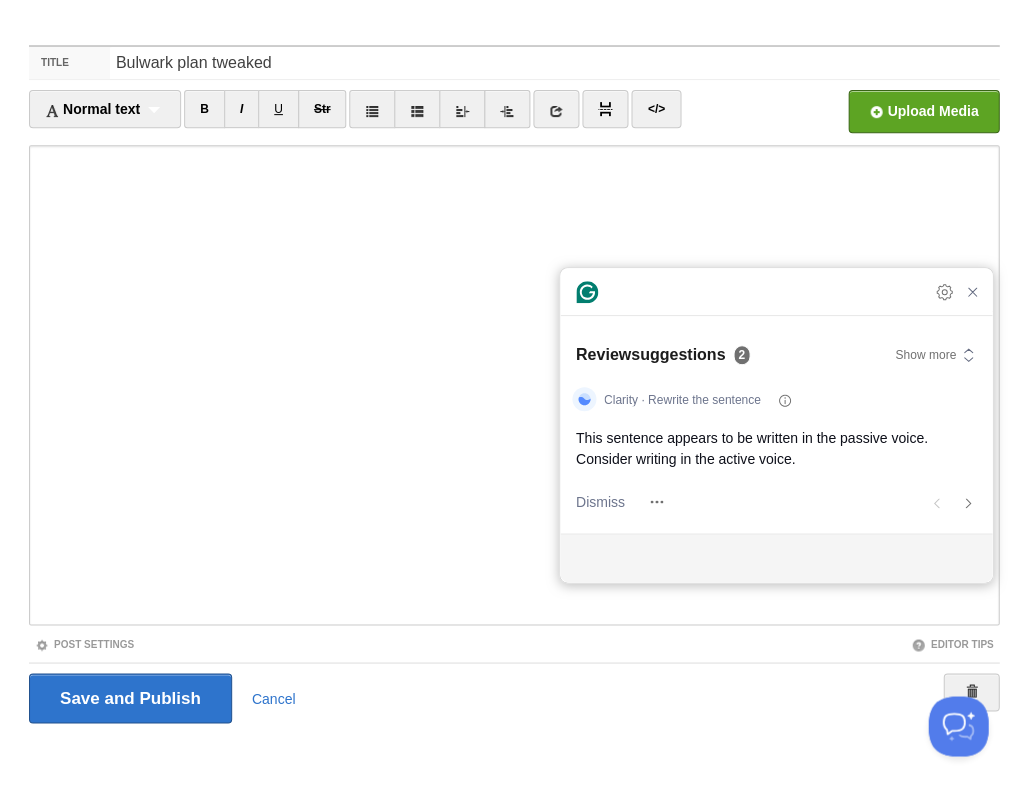 scroll, scrollTop: 377, scrollLeft: 0, axis: vertical 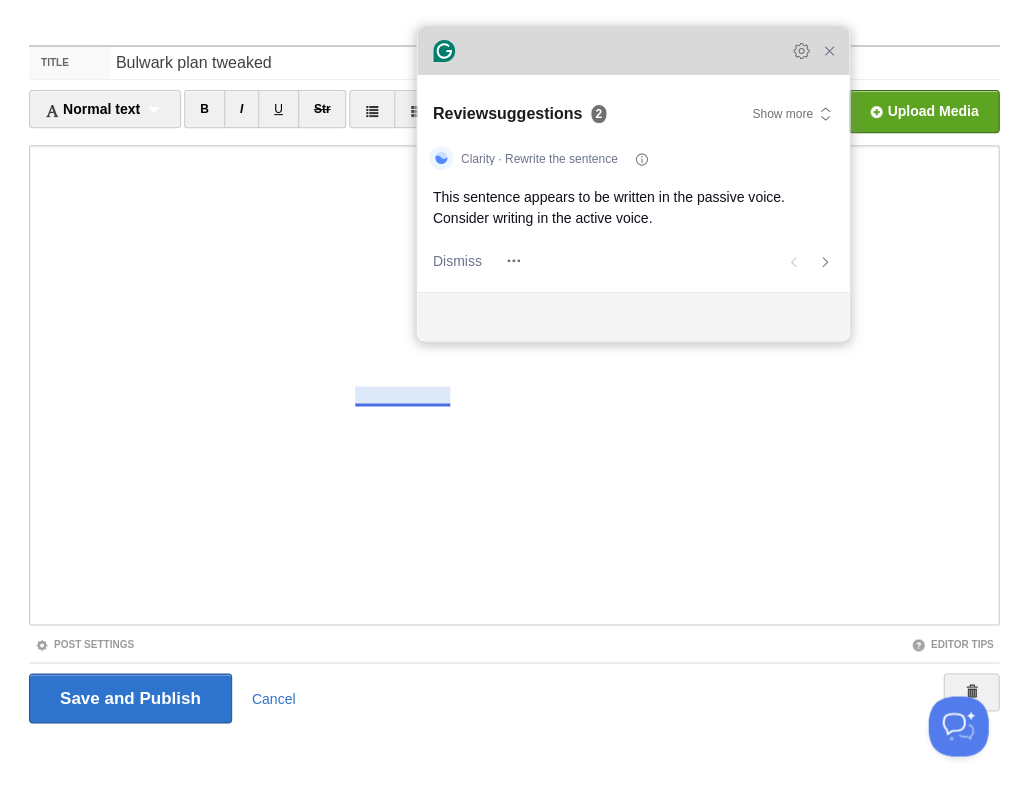 drag, startPoint x: 725, startPoint y: 296, endPoint x: 582, endPoint y: 55, distance: 280.23206 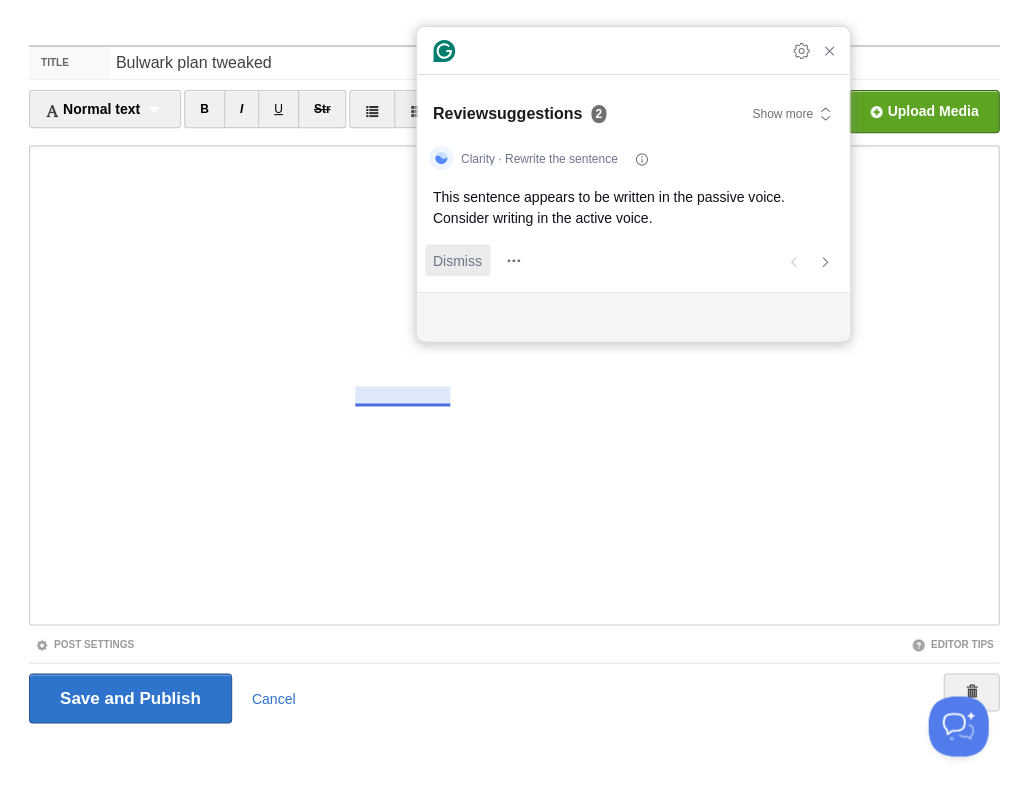click on "Dismiss" at bounding box center (457, 260) 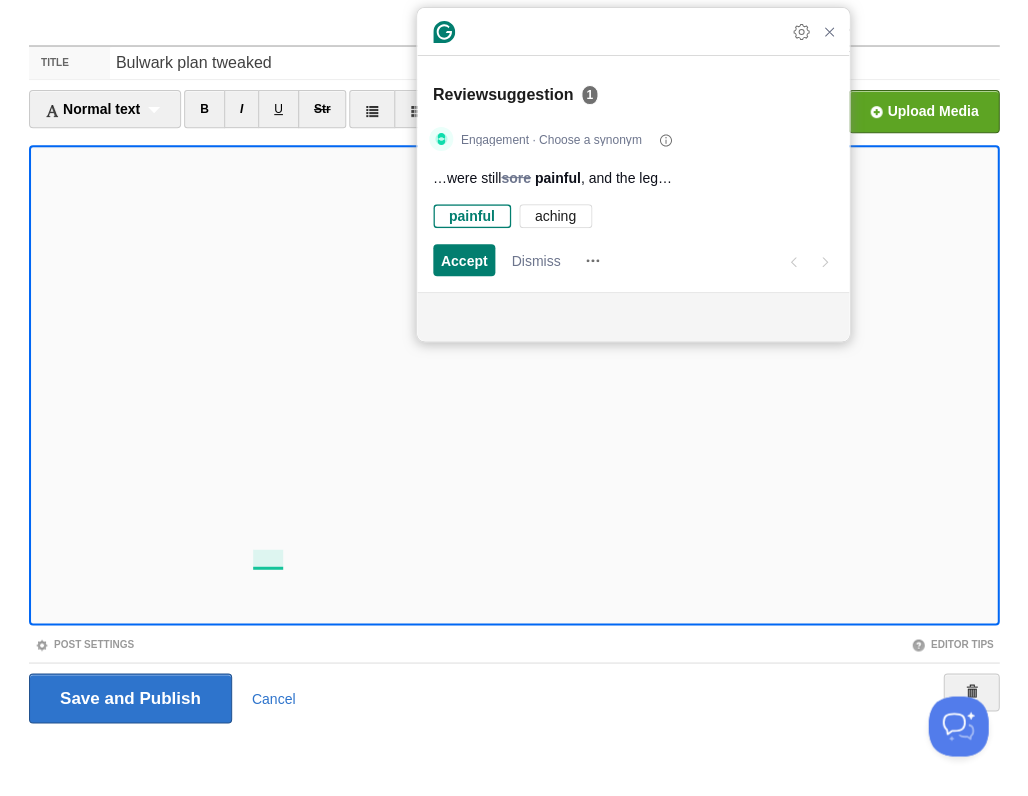 scroll, scrollTop: 549, scrollLeft: 0, axis: vertical 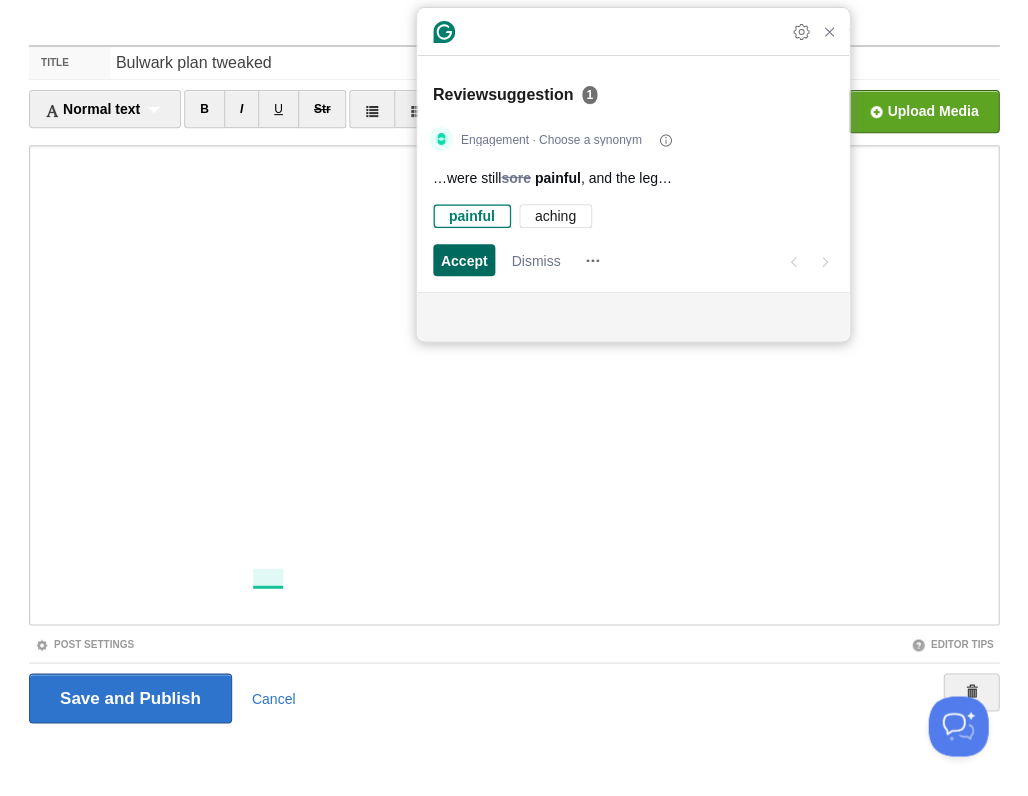 click on "Accept" at bounding box center (464, 260) 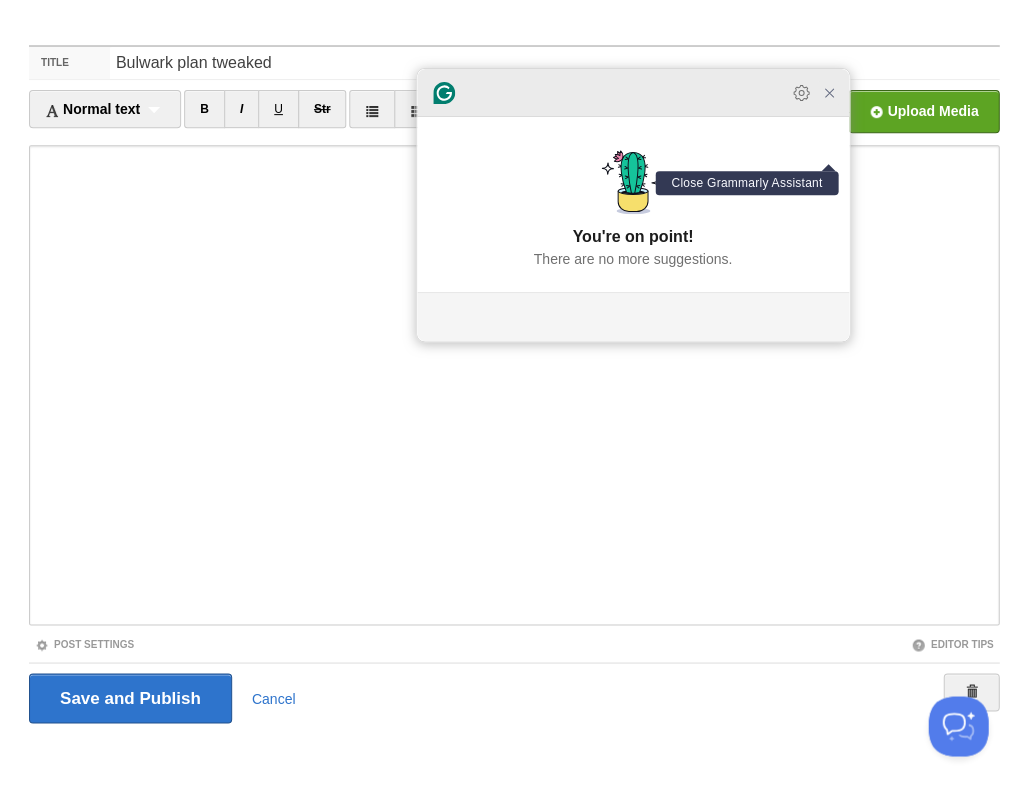 click 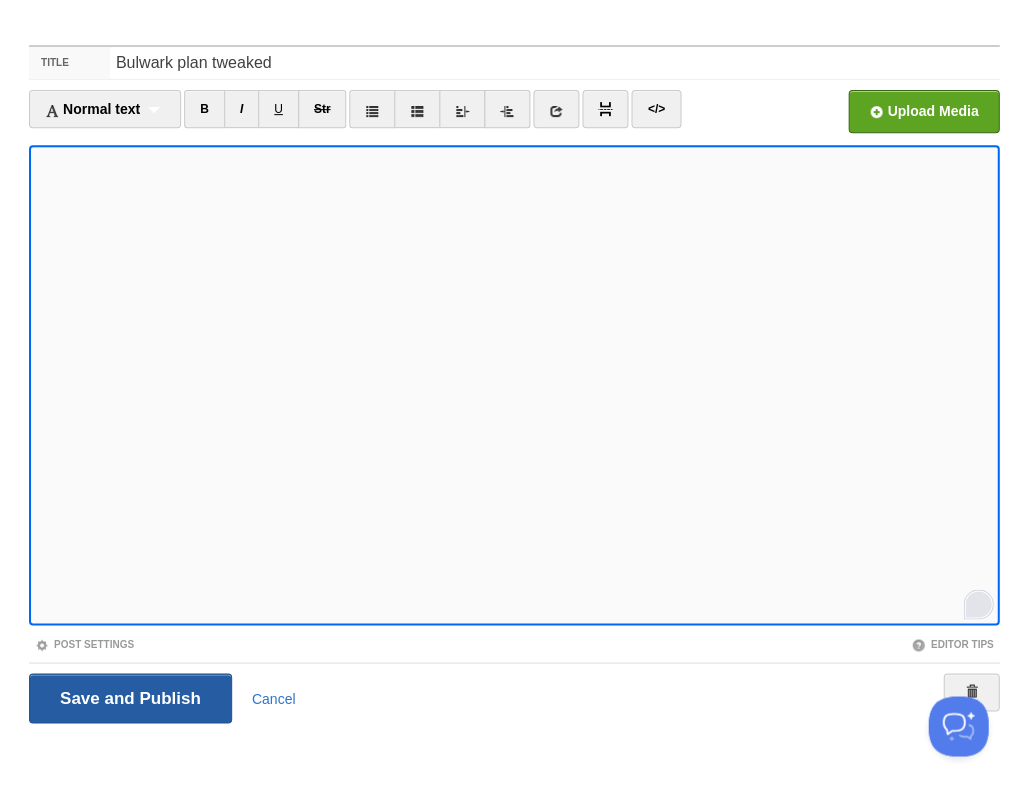 click on "Save and Publish" at bounding box center (130, 698) 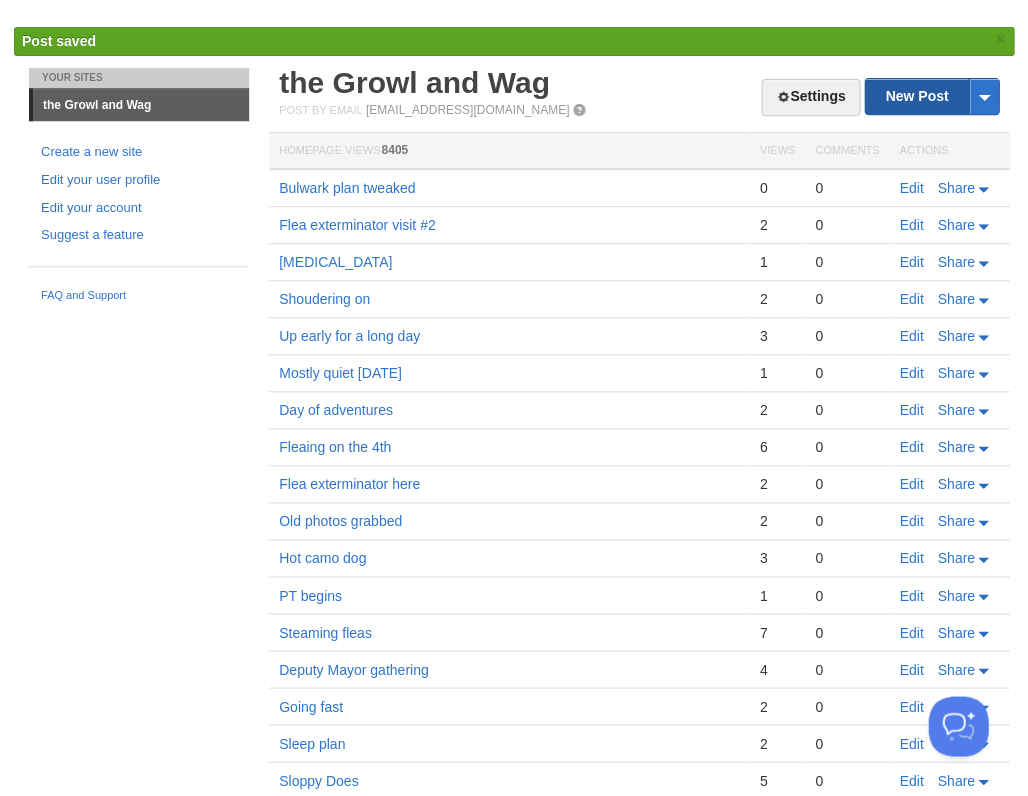click on "New Post" at bounding box center [931, 96] 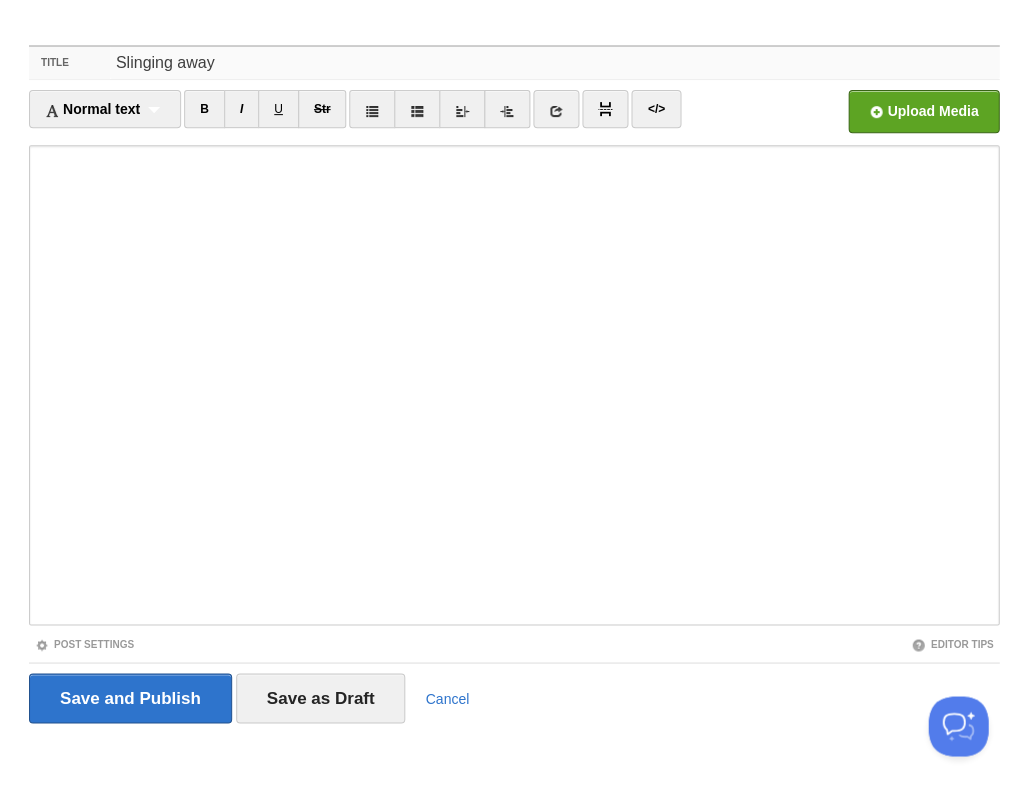 type on "Slinging away" 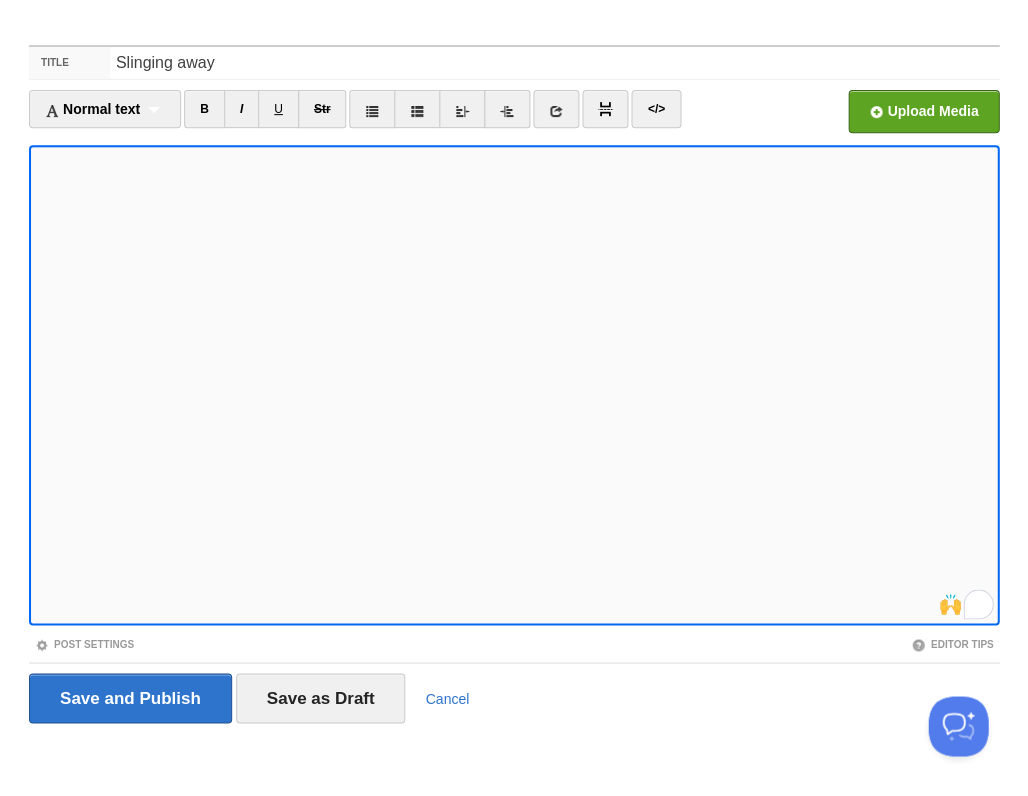 scroll, scrollTop: 45, scrollLeft: 0, axis: vertical 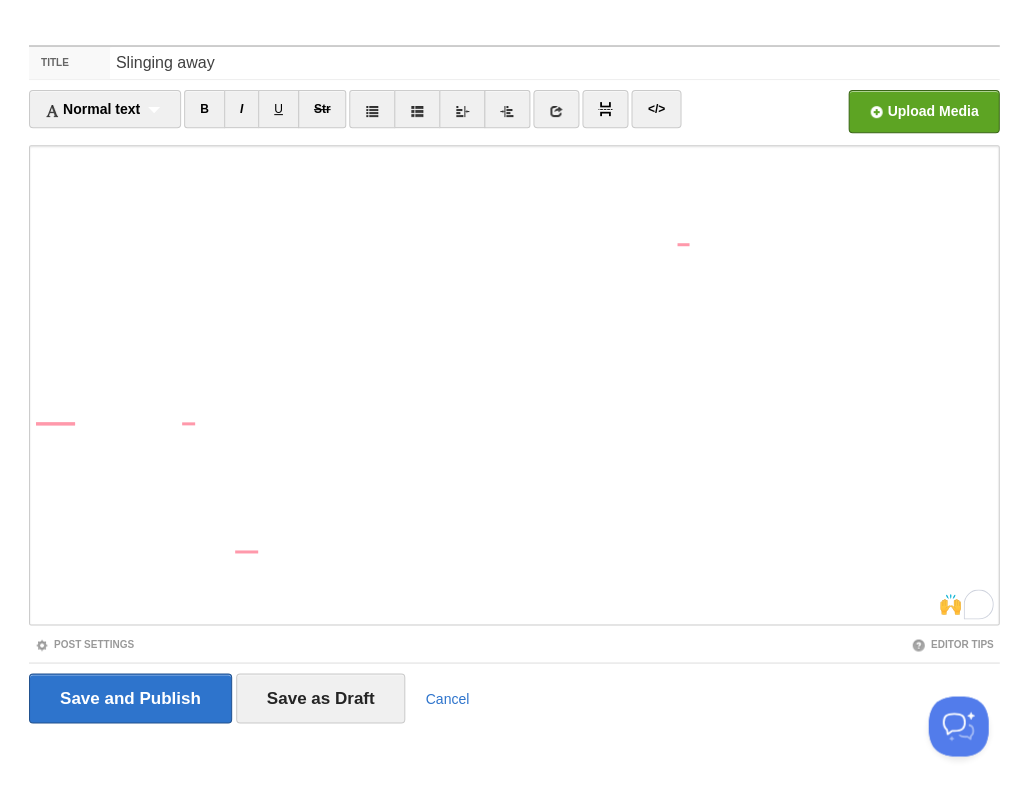 click at bounding box center (514, 385) 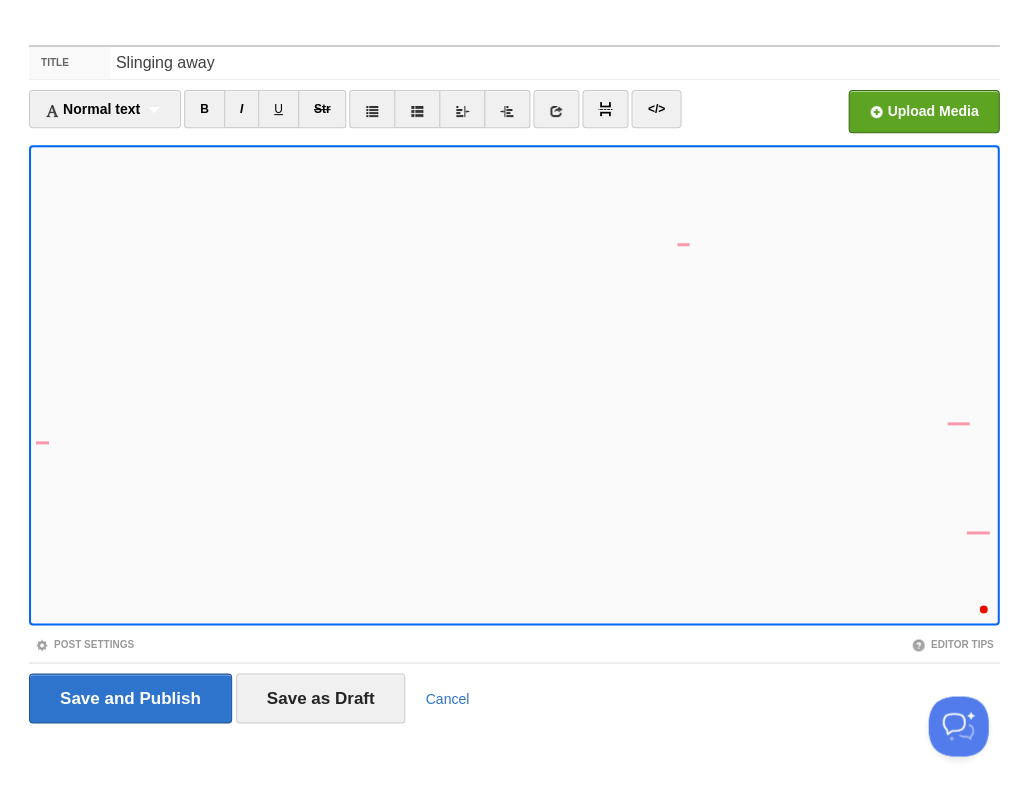 scroll, scrollTop: 0, scrollLeft: 3, axis: horizontal 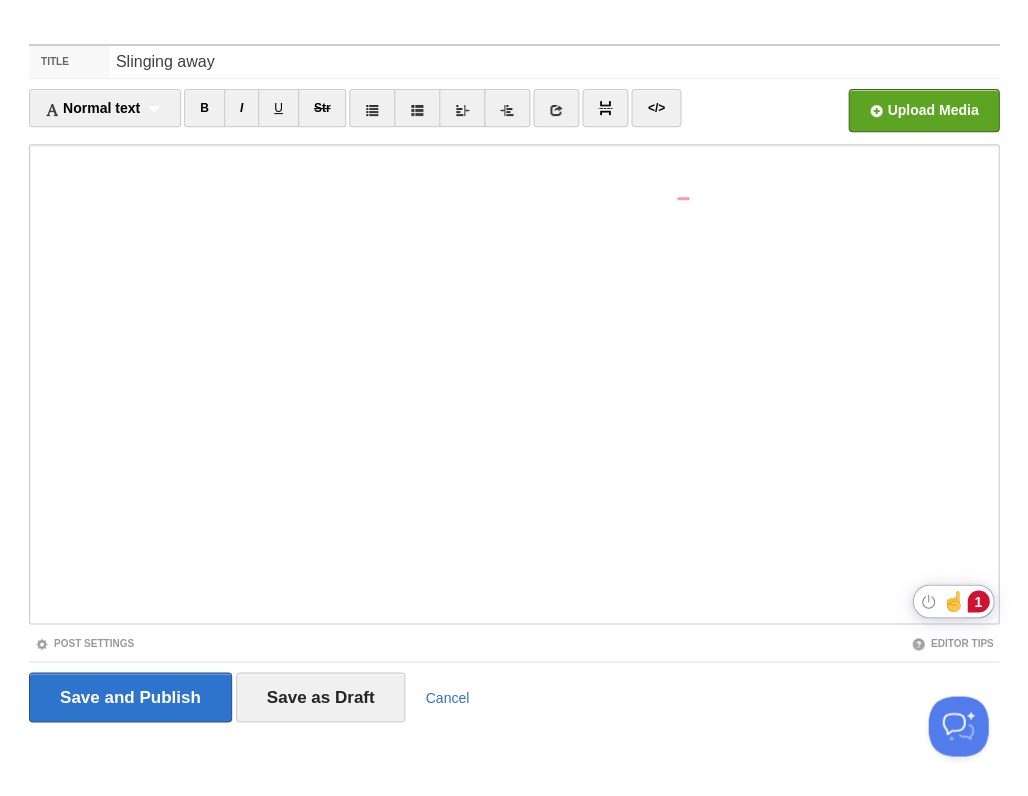 click on "1" 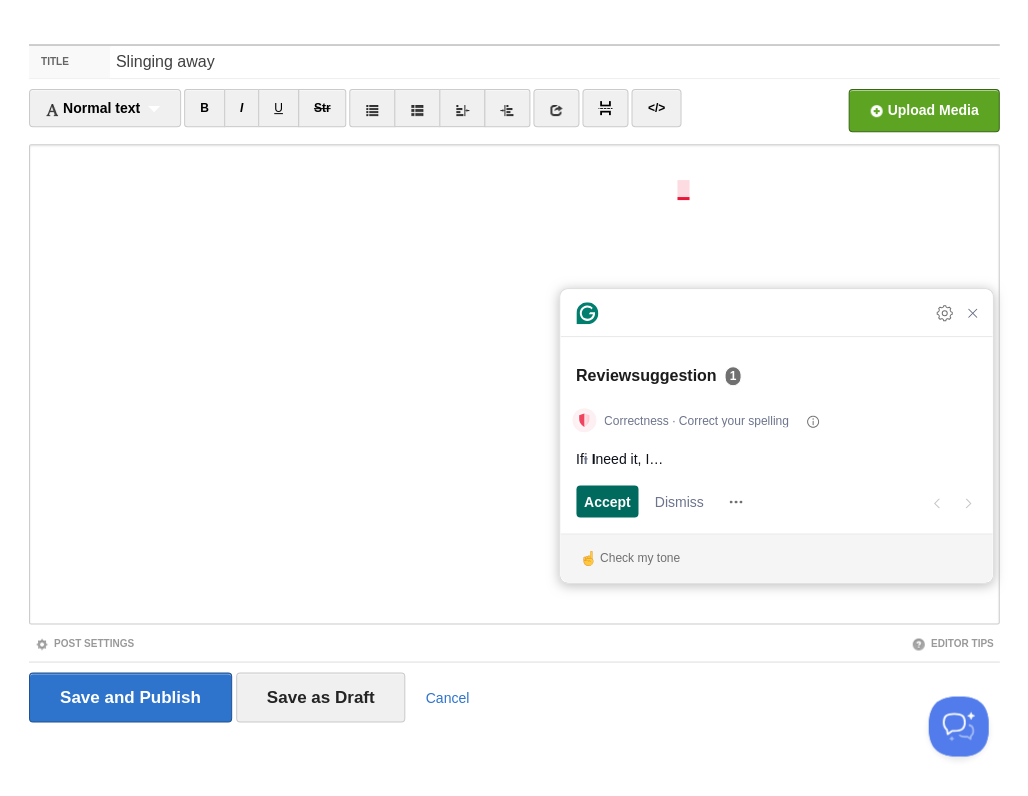 click on "Accept" at bounding box center (607, 501) 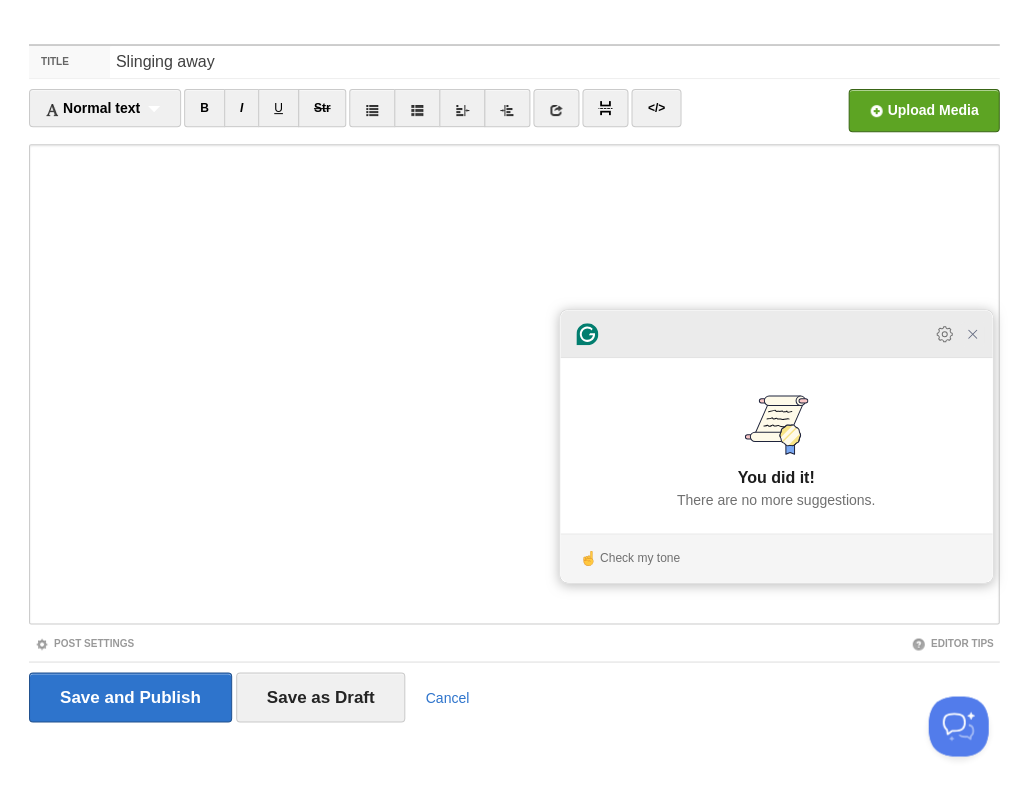 click 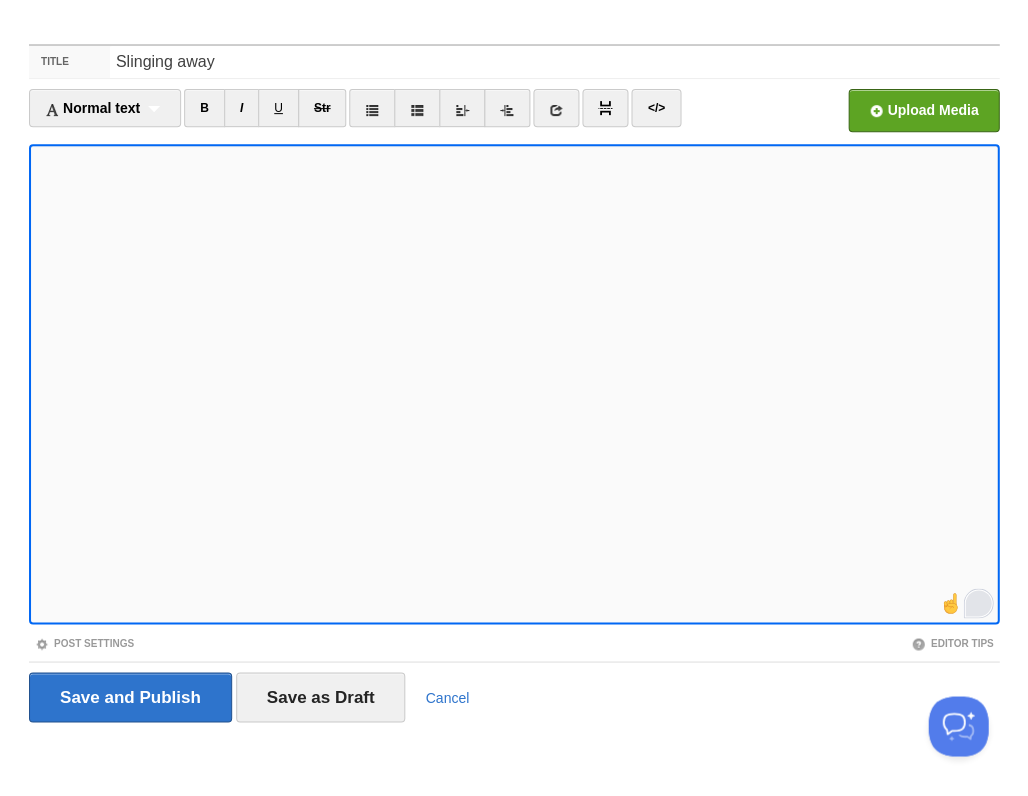 scroll, scrollTop: 0, scrollLeft: 0, axis: both 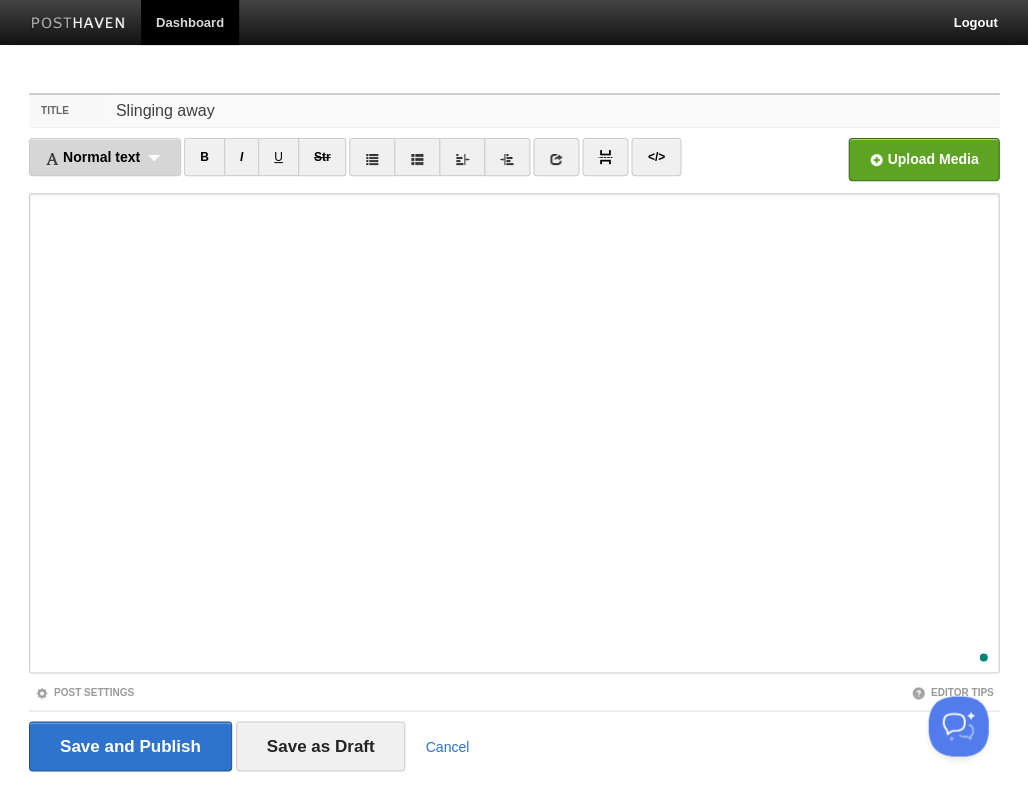 drag, startPoint x: 168, startPoint y: 116, endPoint x: 174, endPoint y: 153, distance: 37.48333 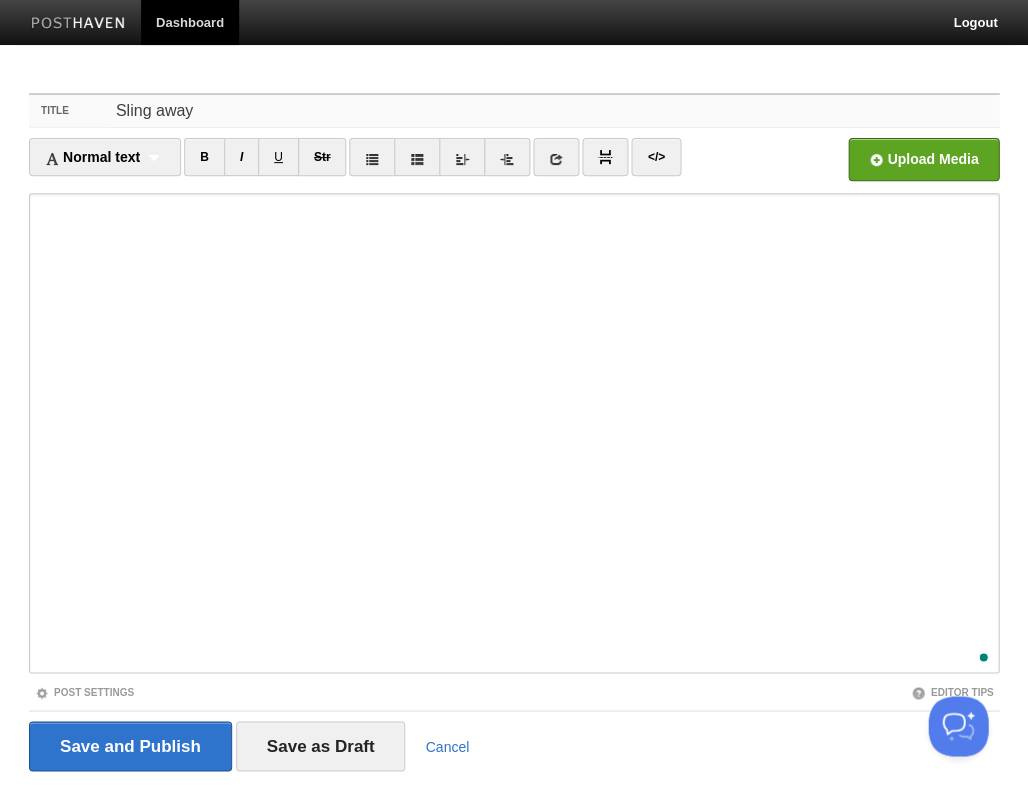 type on "Sling away" 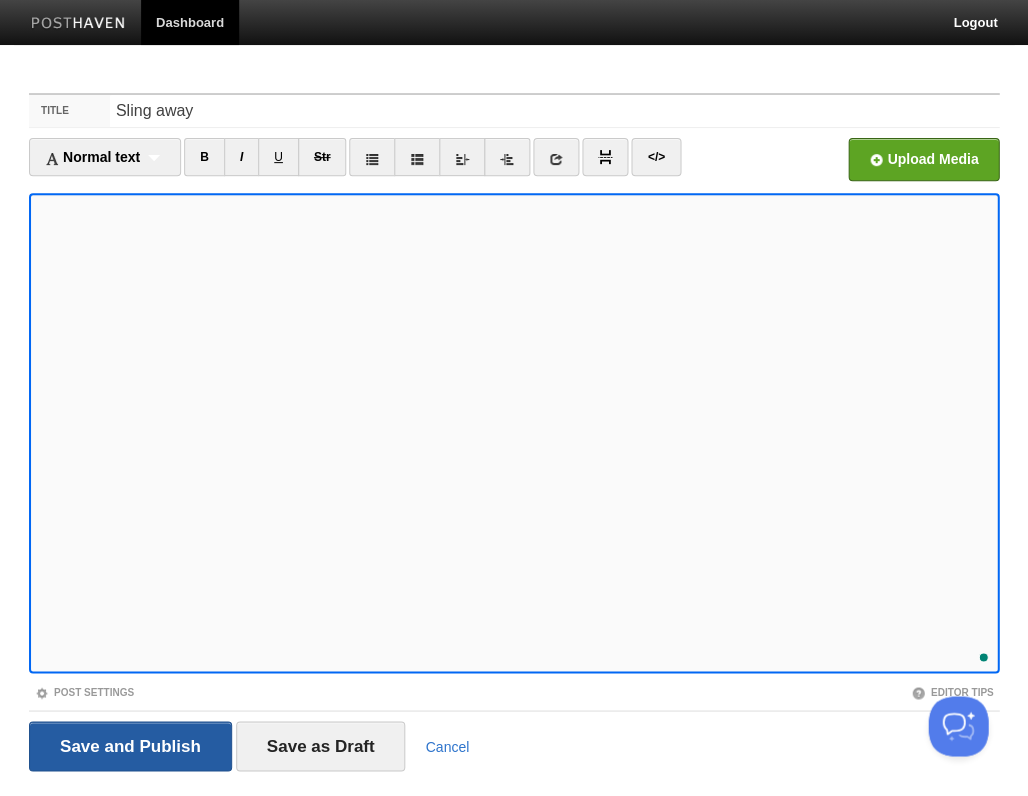 click on "Save and Publish" at bounding box center [130, 746] 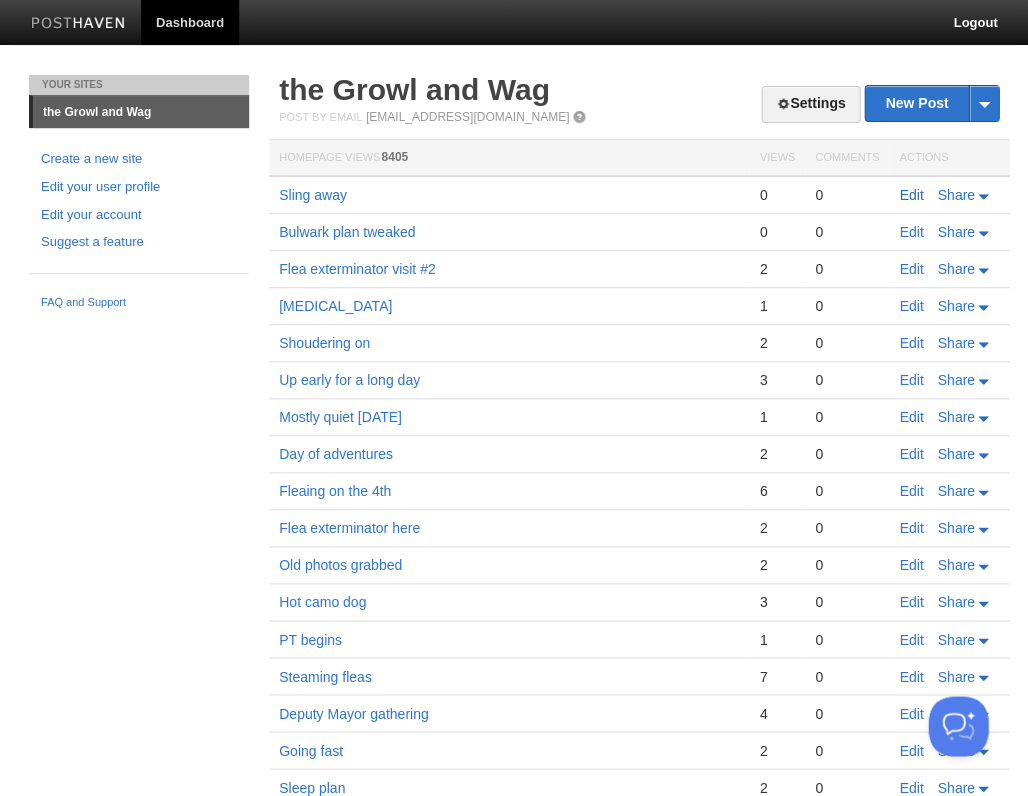 click on "Edit" at bounding box center (911, 195) 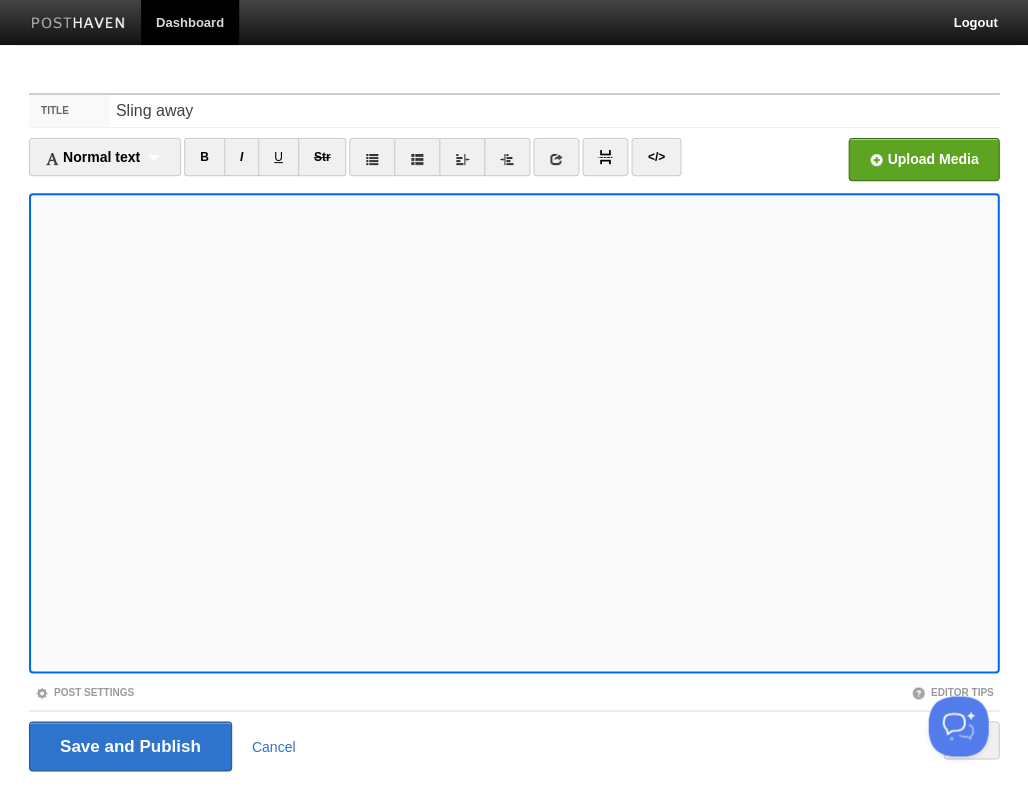 scroll, scrollTop: 48, scrollLeft: 0, axis: vertical 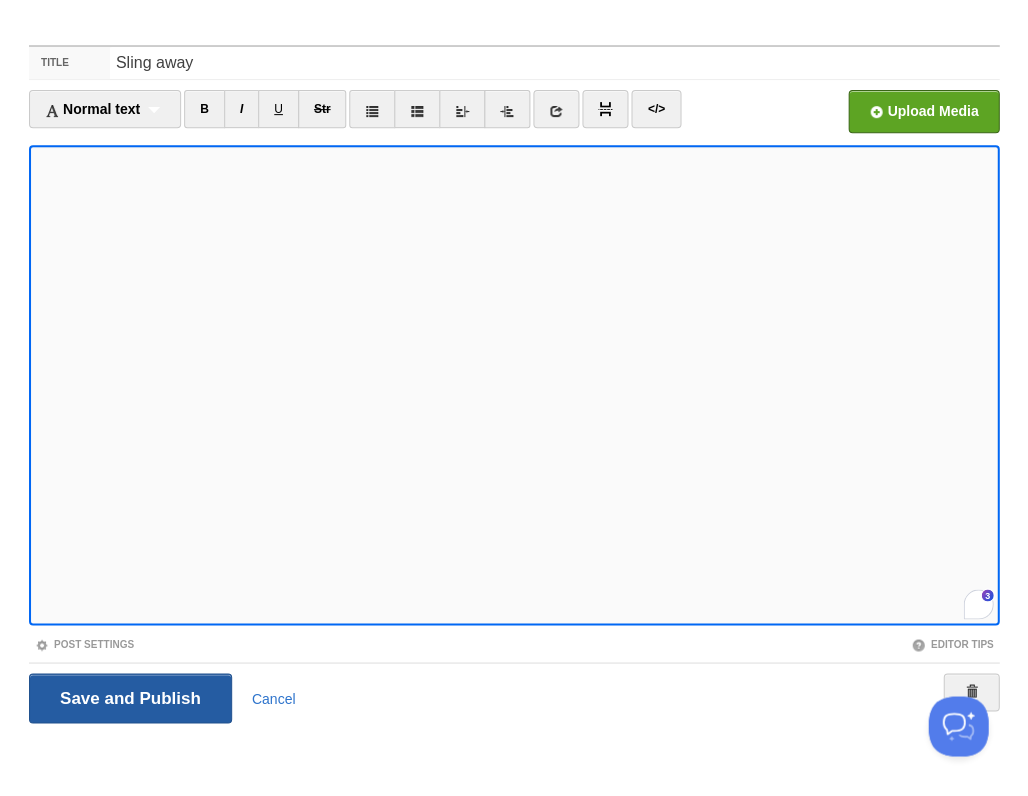 click on "Save and Publish" at bounding box center (130, 698) 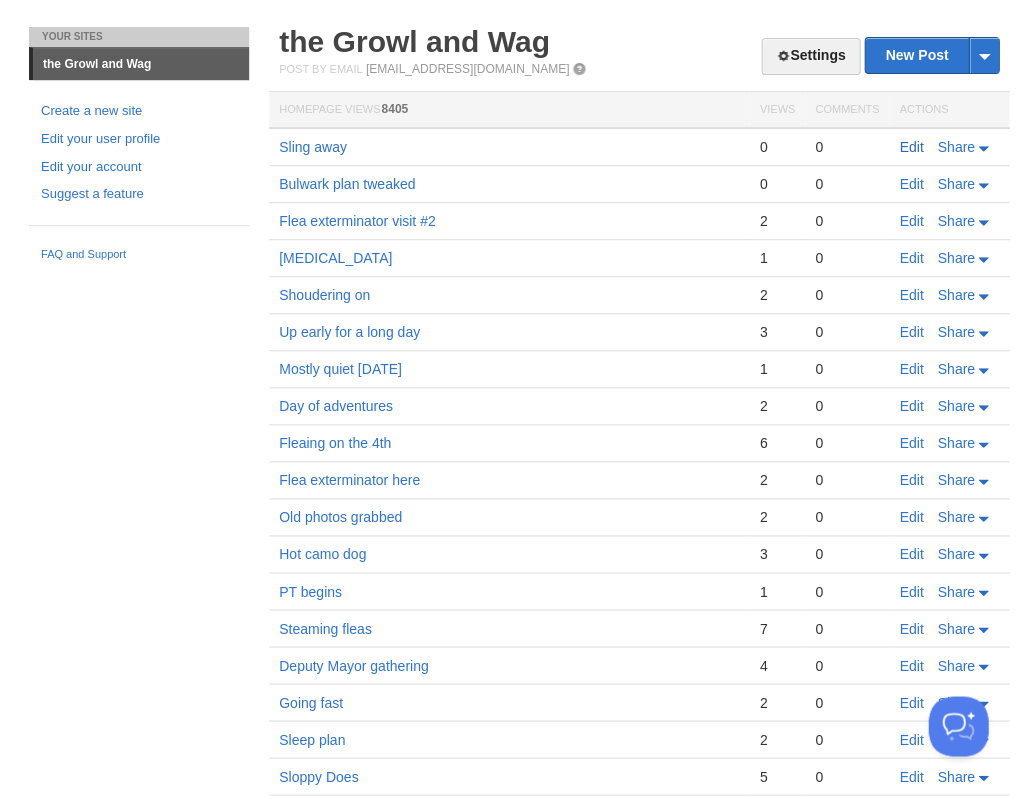 click on "Edit" at bounding box center (911, 147) 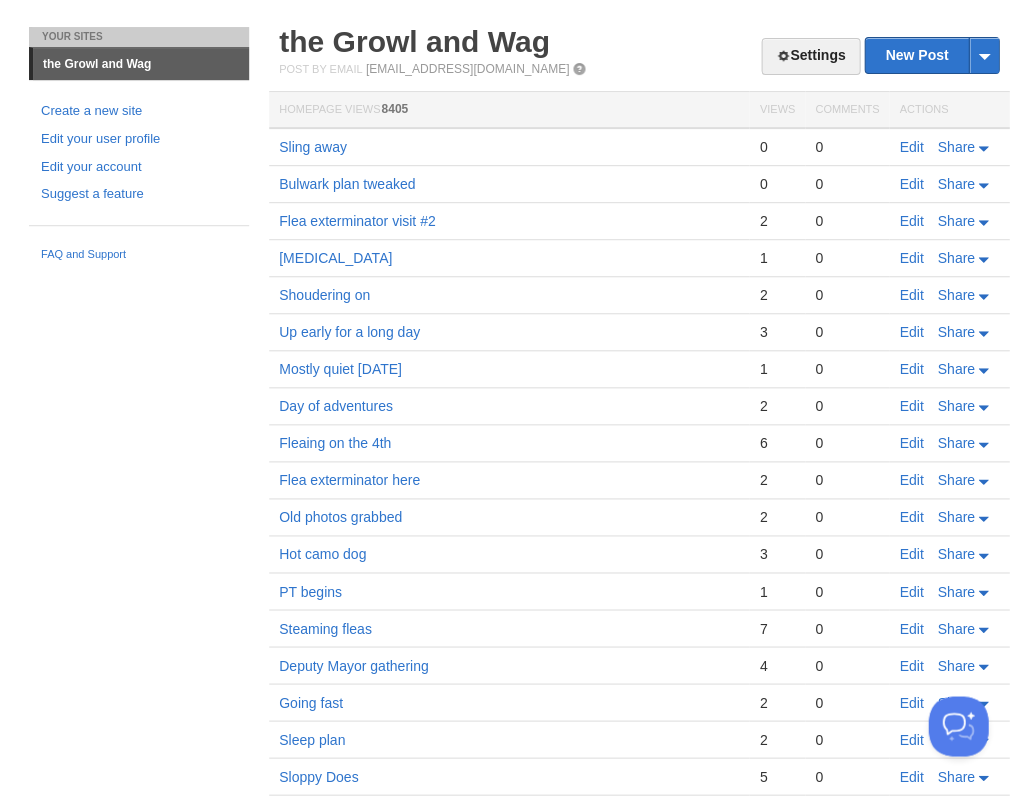 scroll, scrollTop: 0, scrollLeft: 0, axis: both 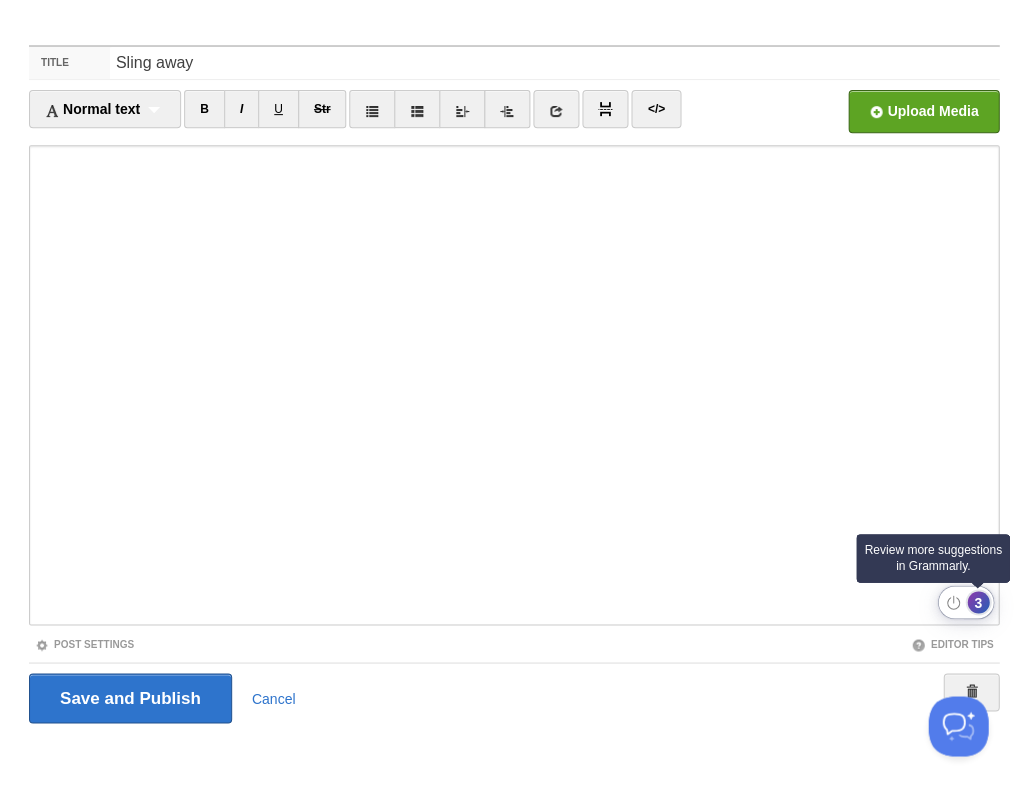 click on "3" 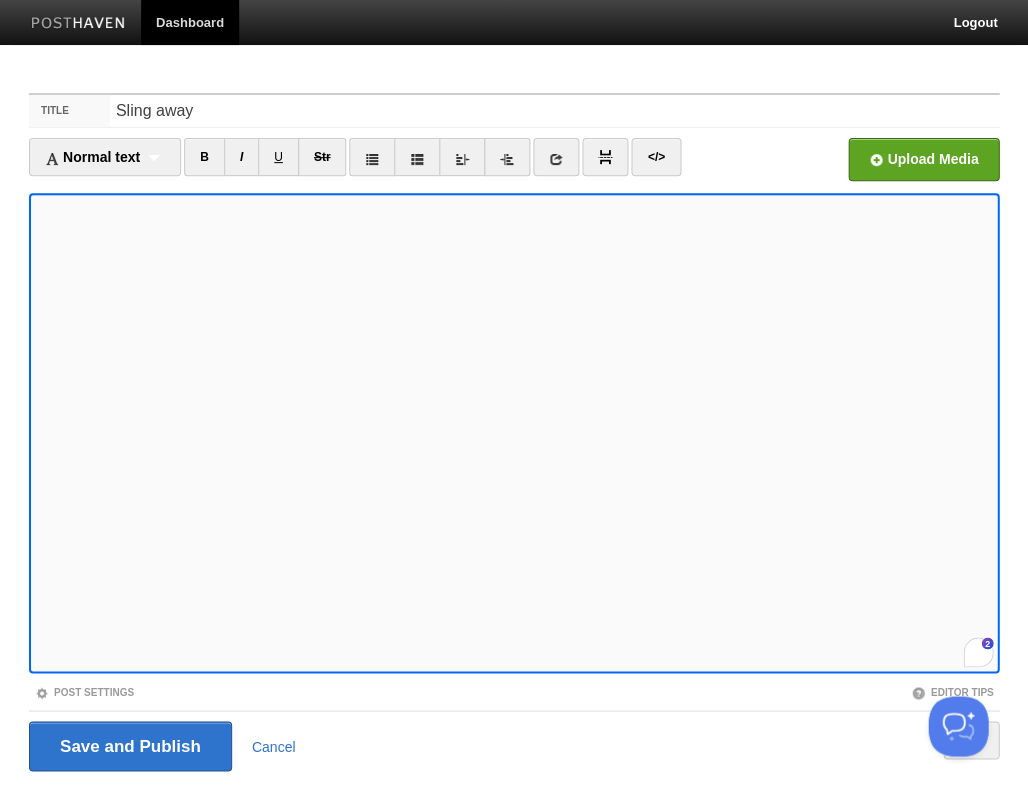 scroll, scrollTop: 0, scrollLeft: 0, axis: both 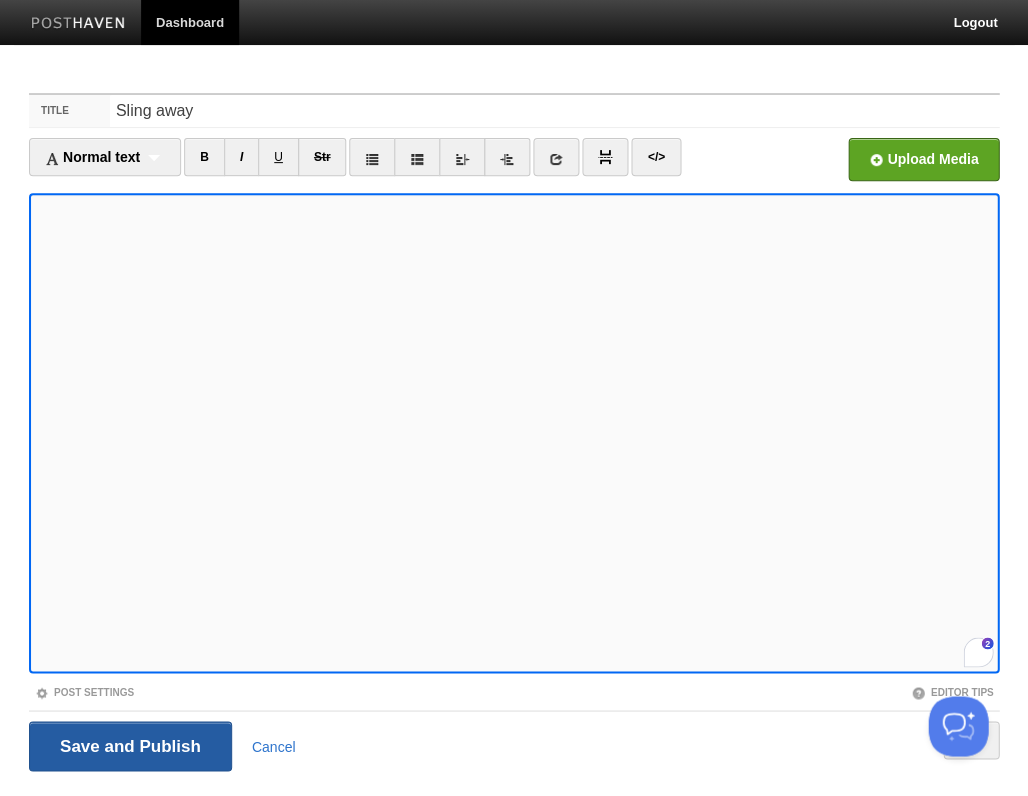 click on "Save and Publish" at bounding box center (130, 746) 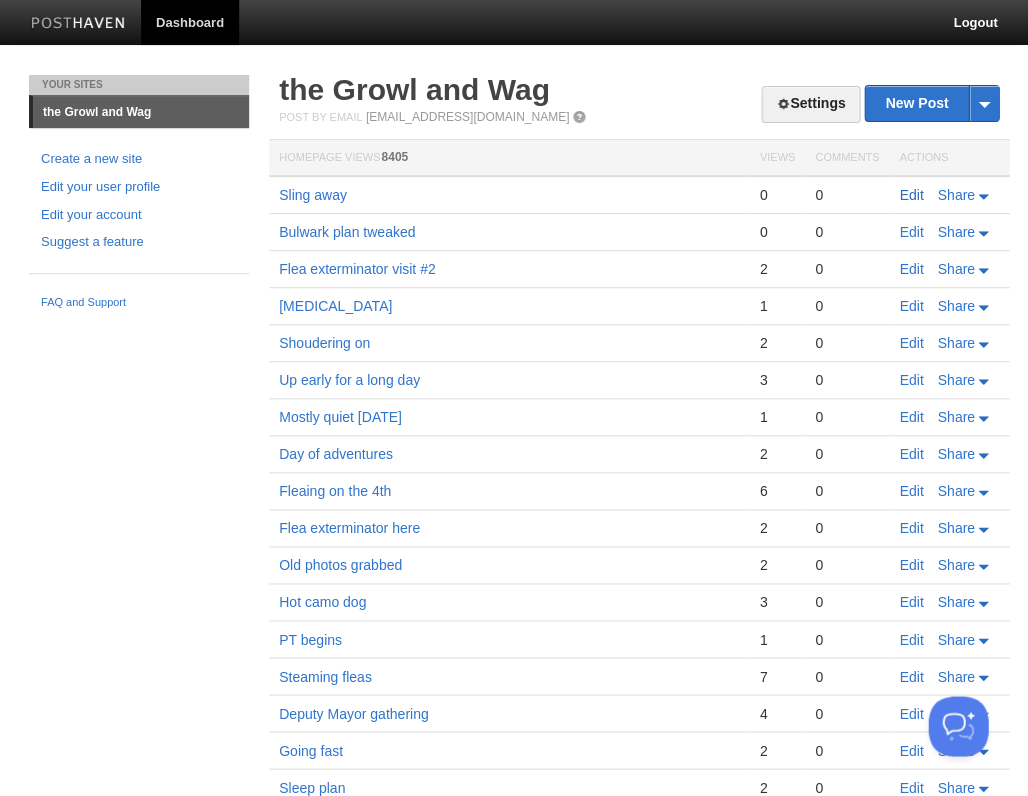 click on "Edit" at bounding box center [911, 195] 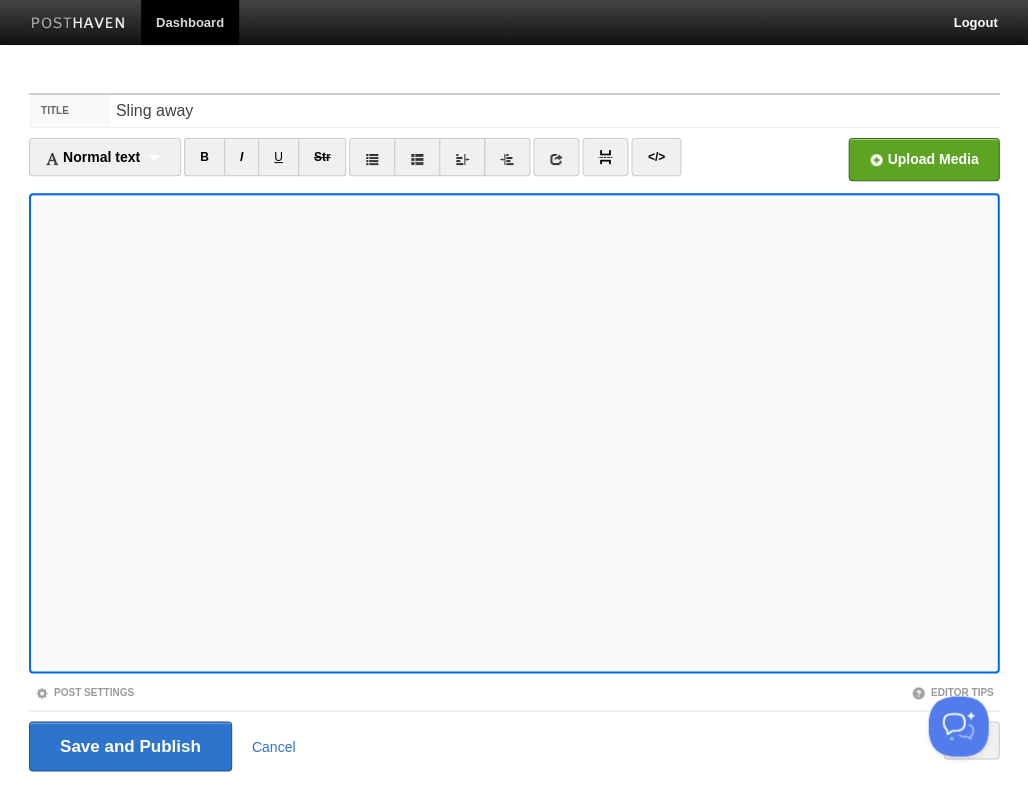 scroll, scrollTop: 48, scrollLeft: 0, axis: vertical 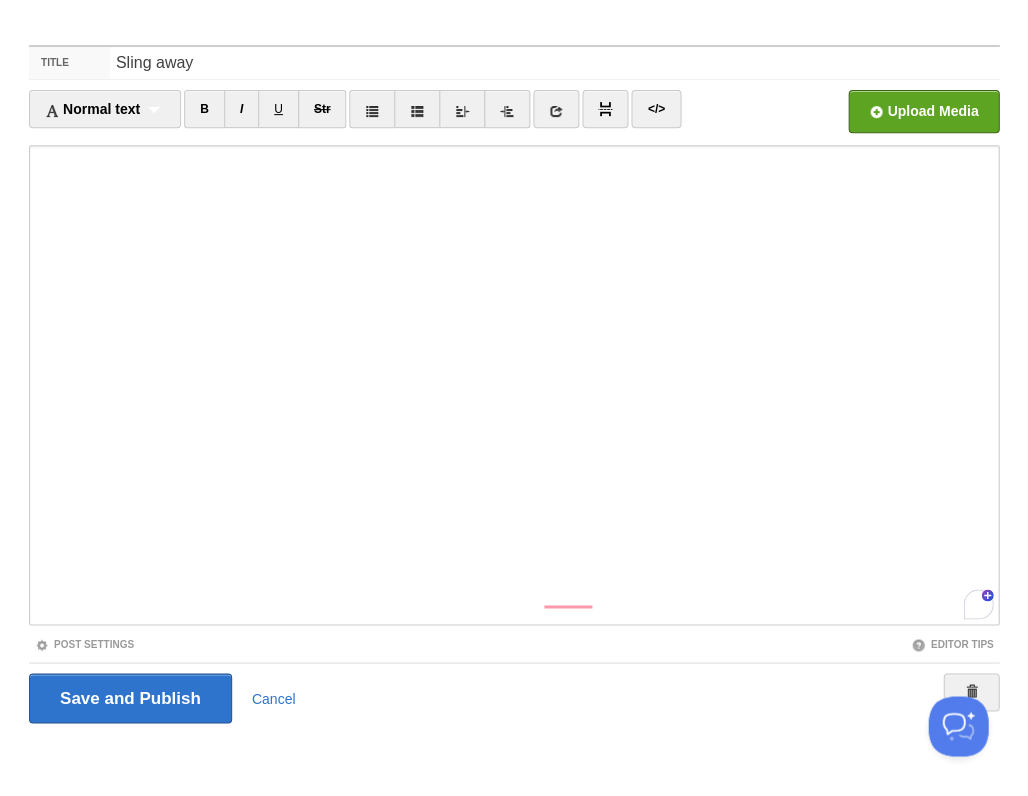 click on "Title
Sling away
Normal text
Normal text
Heading 1
Heading 2
Heading 3
B
I
U
Str
×" at bounding box center [514, 391] 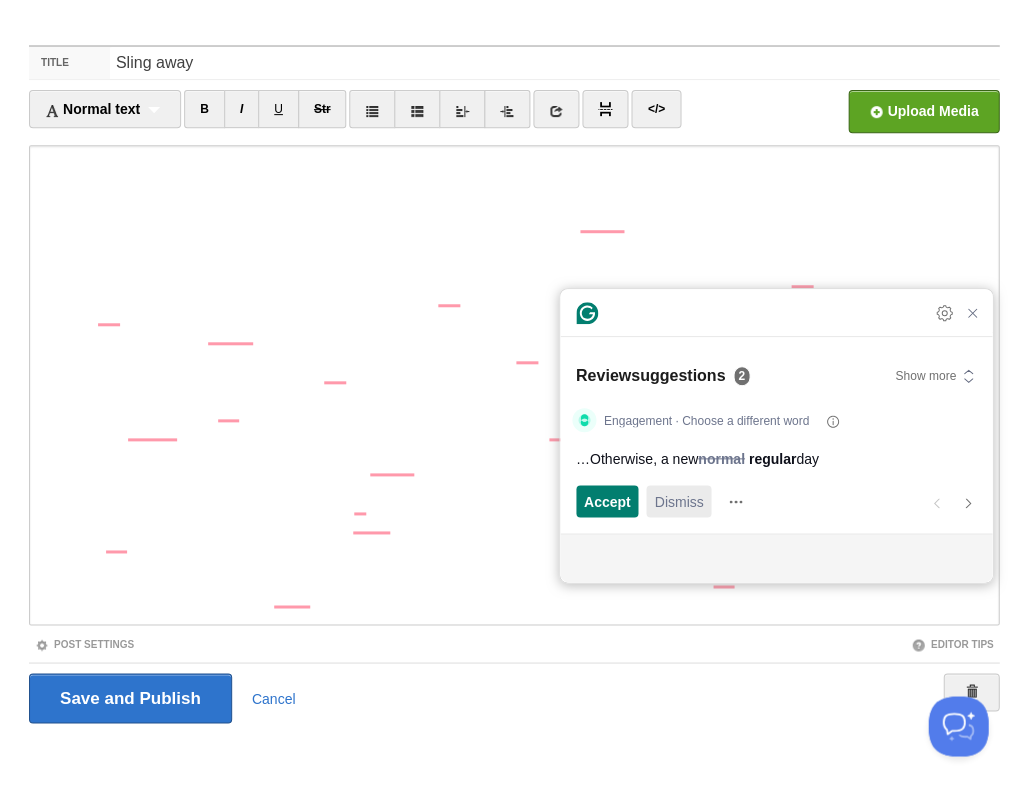 click on "Dismiss" at bounding box center (678, 501) 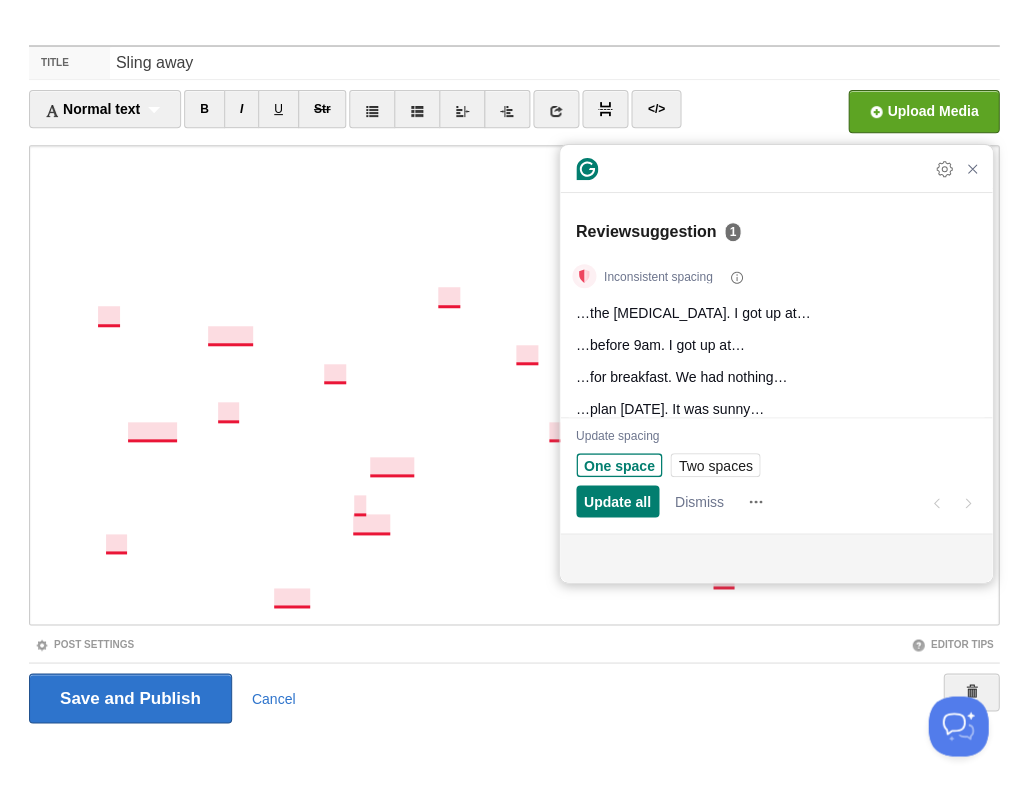 scroll, scrollTop: 0, scrollLeft: 0, axis: both 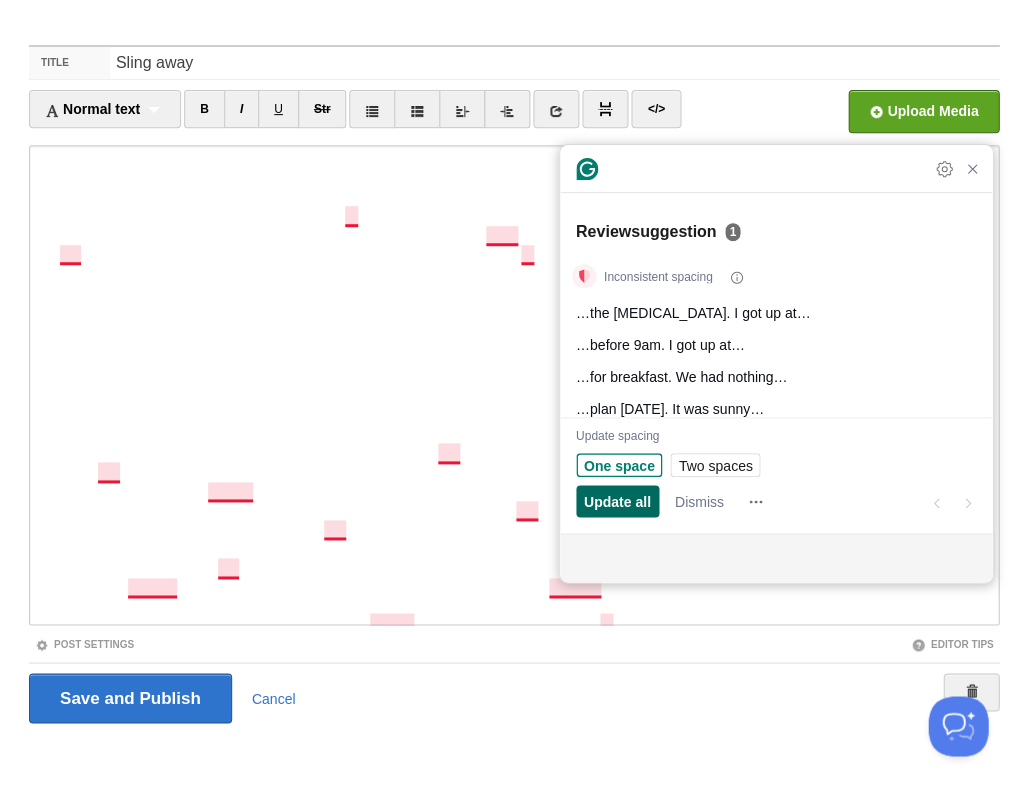 click on "Update all" at bounding box center (617, 501) 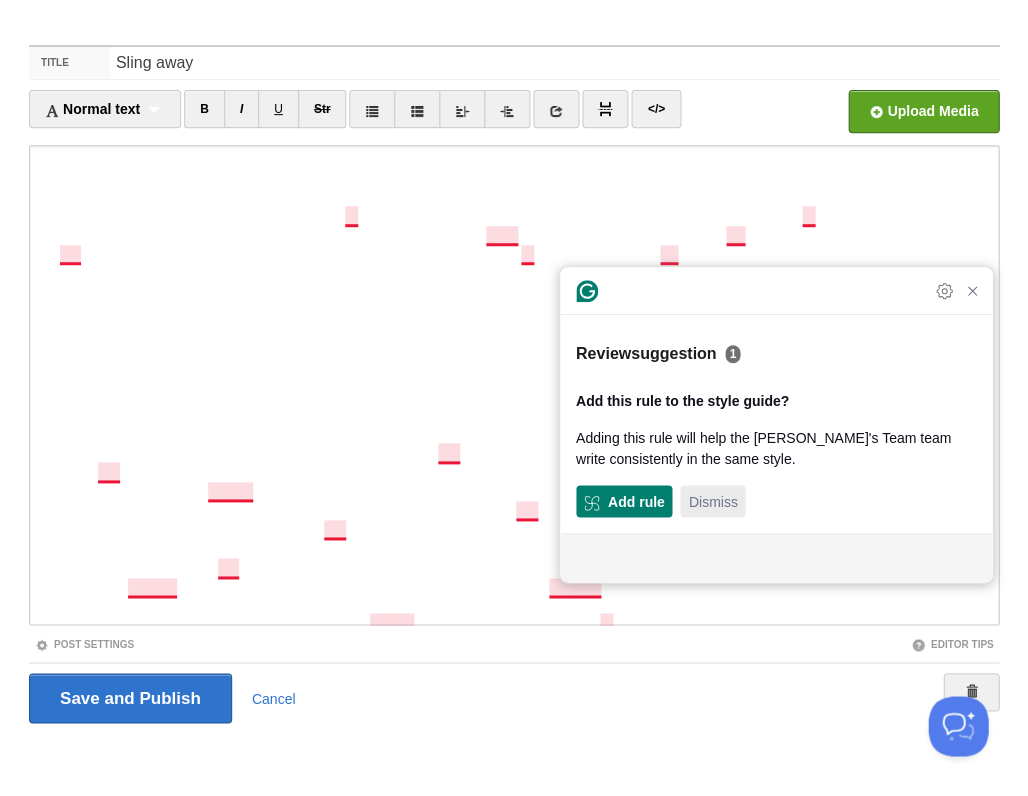 click on "Dismiss" at bounding box center (712, 501) 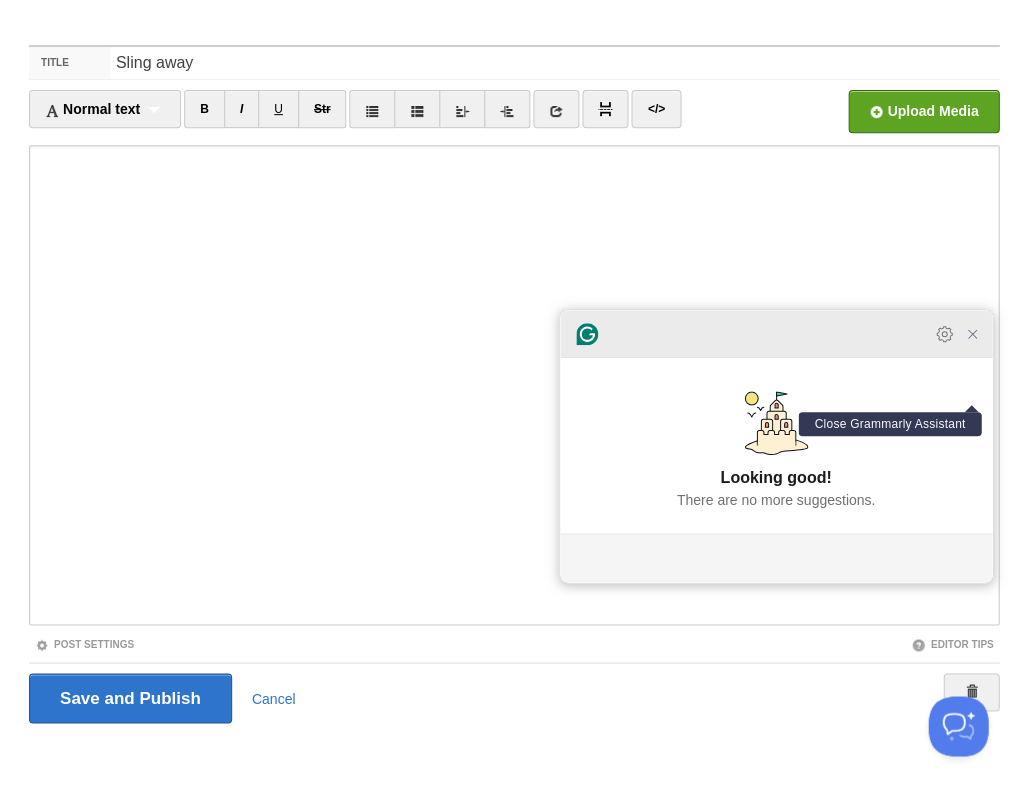 click 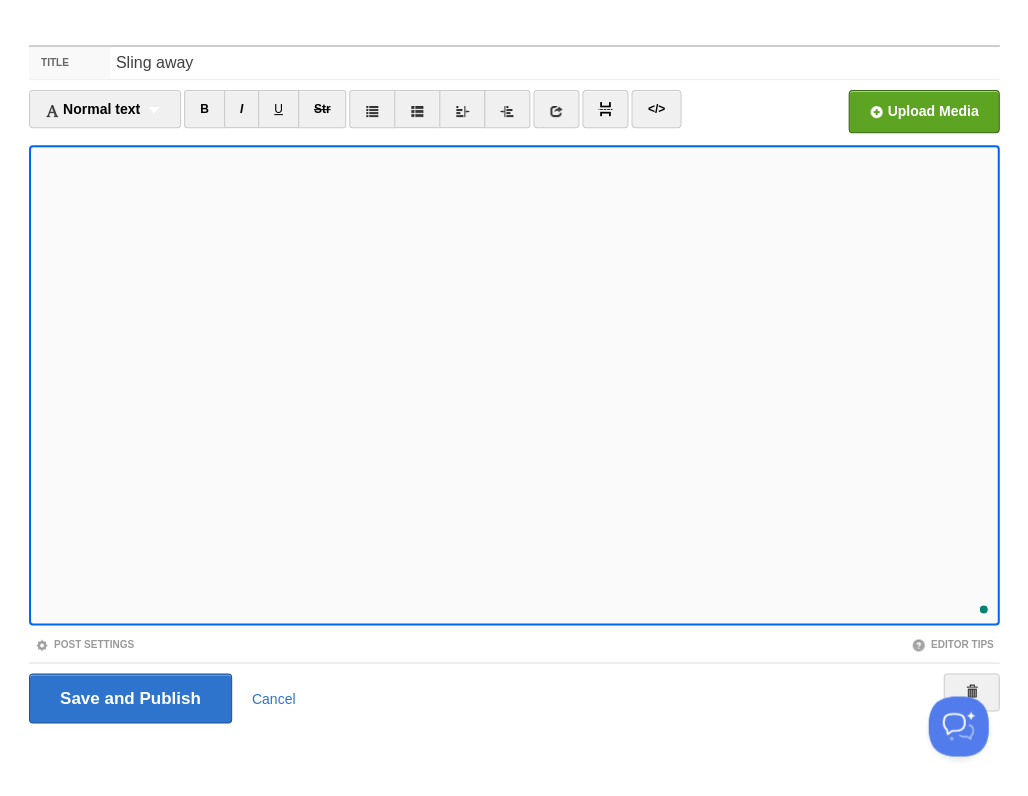 scroll, scrollTop: 175, scrollLeft: 0, axis: vertical 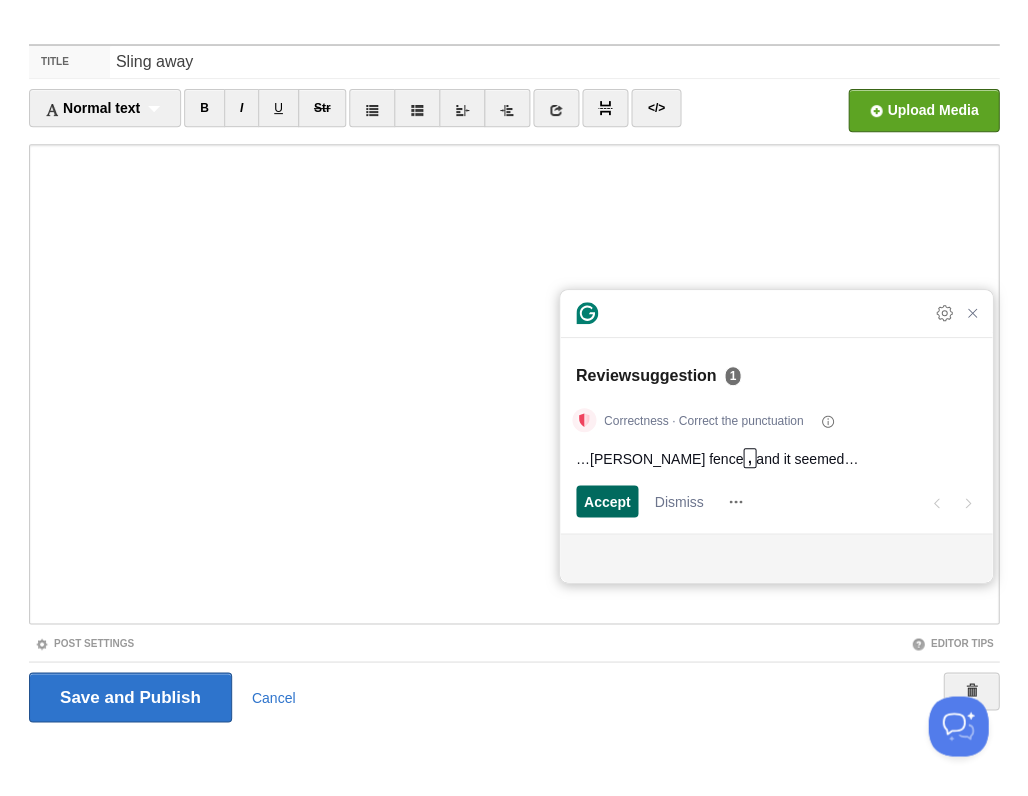 click on "Accept" at bounding box center (607, 501) 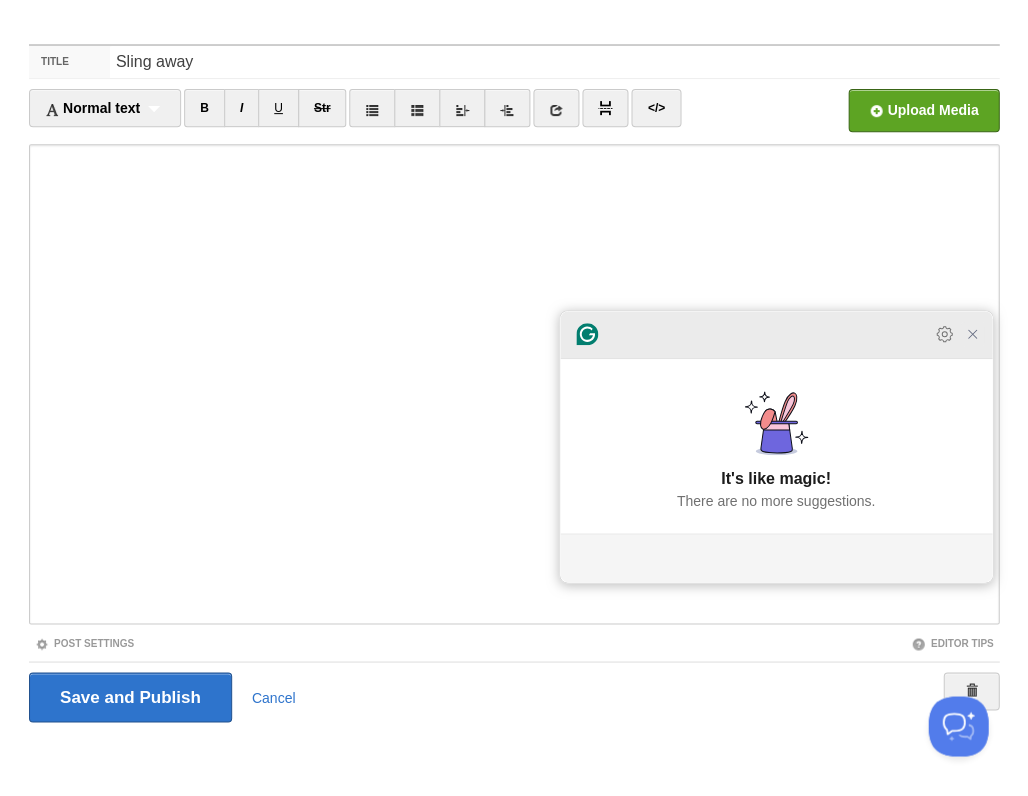 click 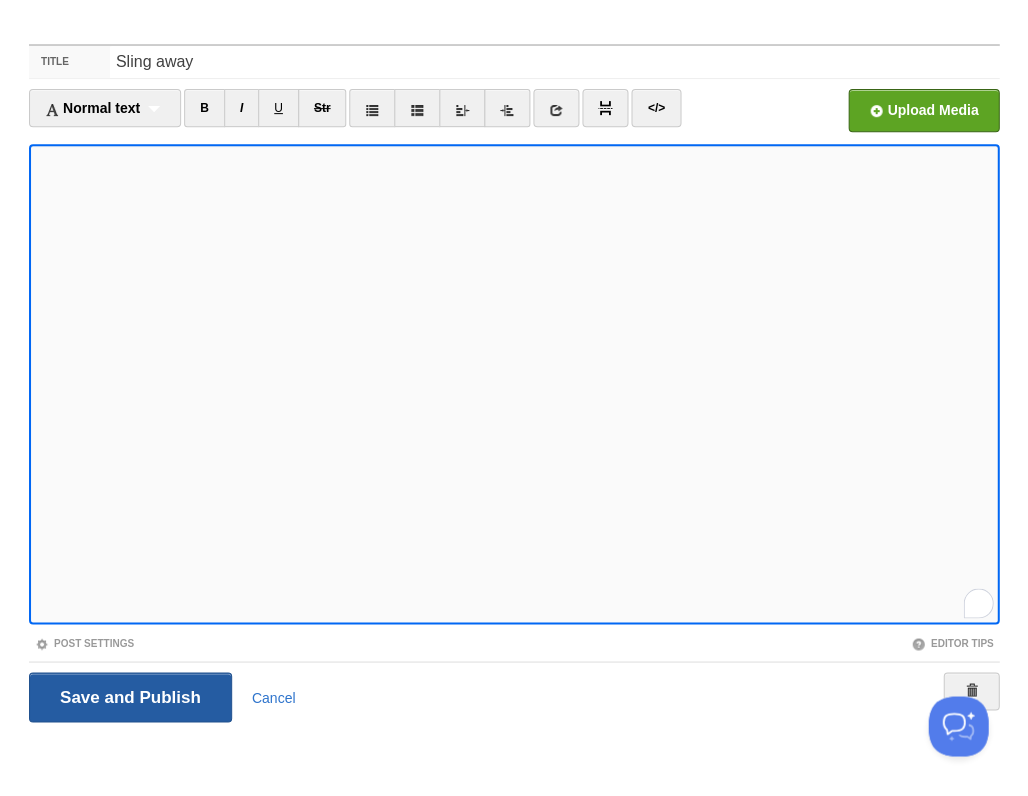 click on "Save and Publish" at bounding box center [130, 697] 